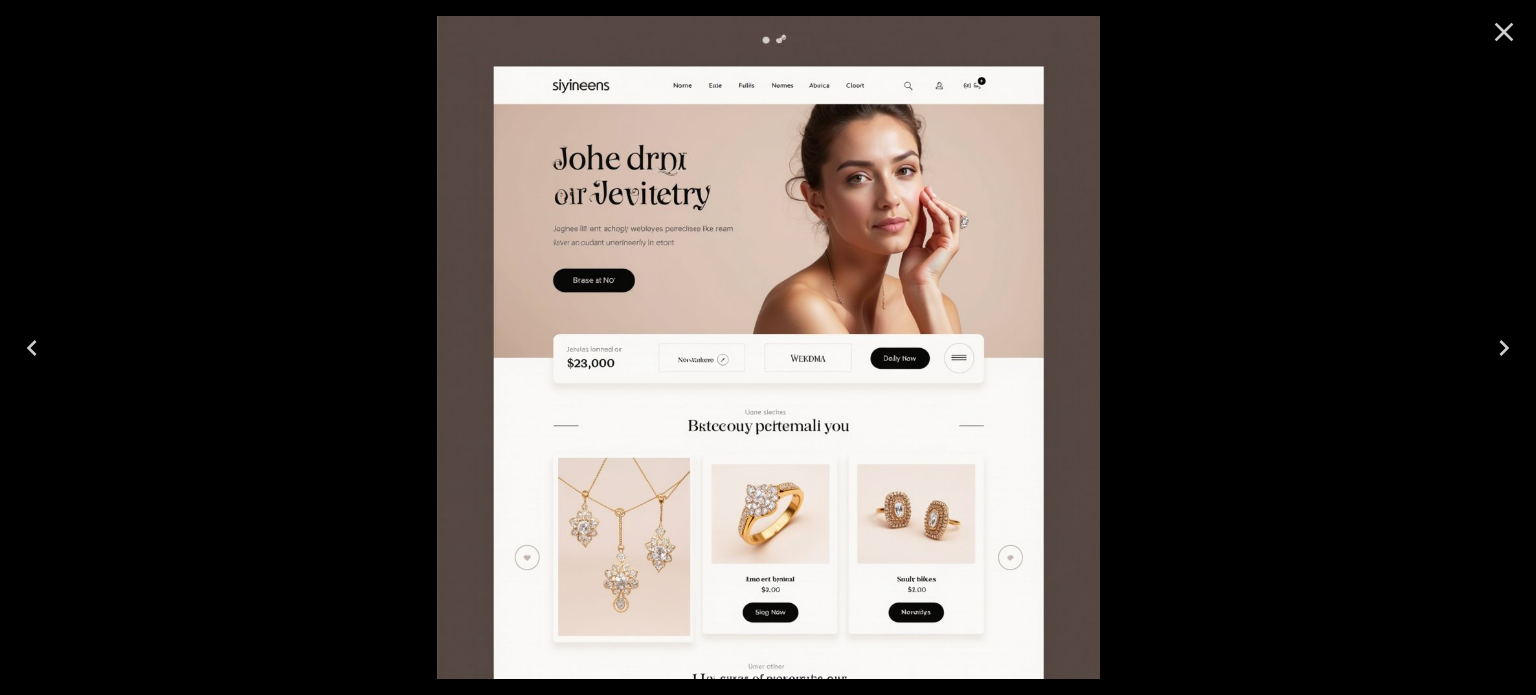 scroll, scrollTop: 0, scrollLeft: 0, axis: both 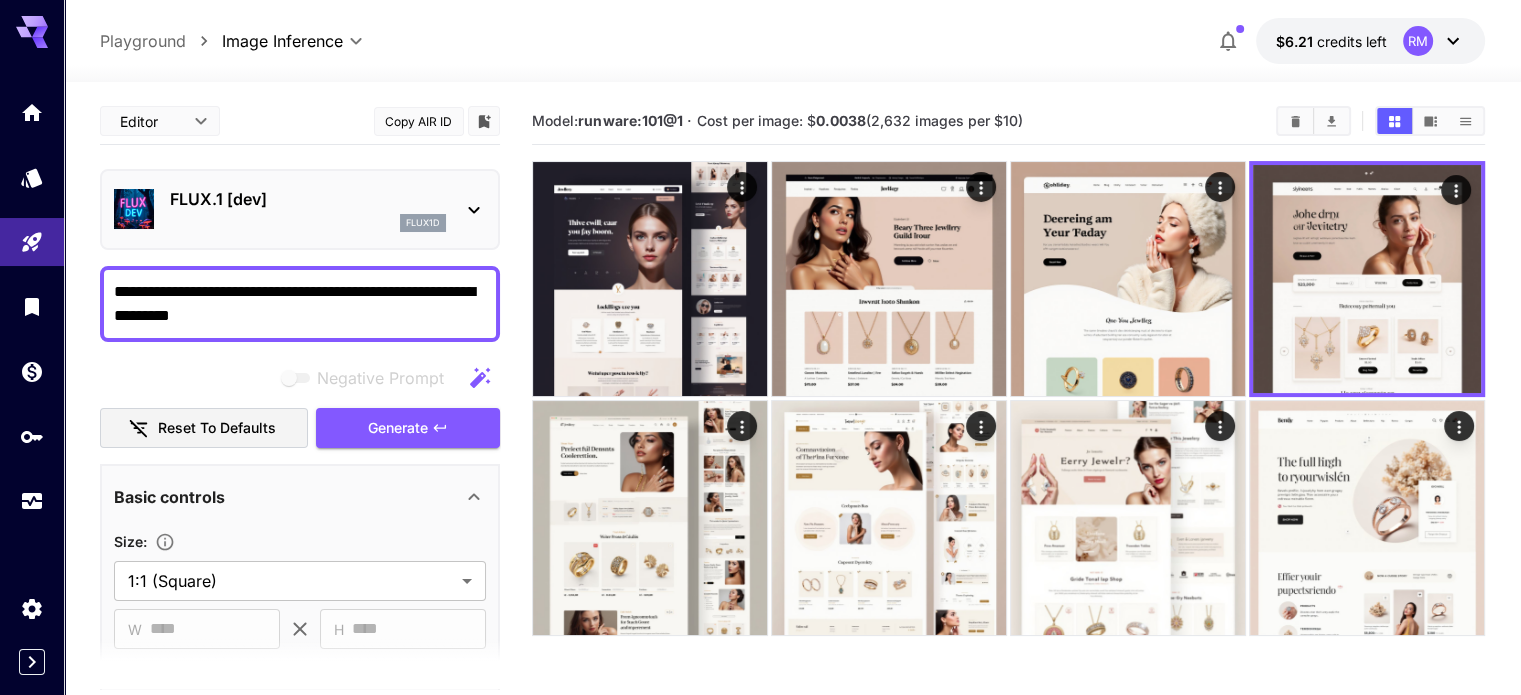 click on "**********" at bounding box center [300, 304] 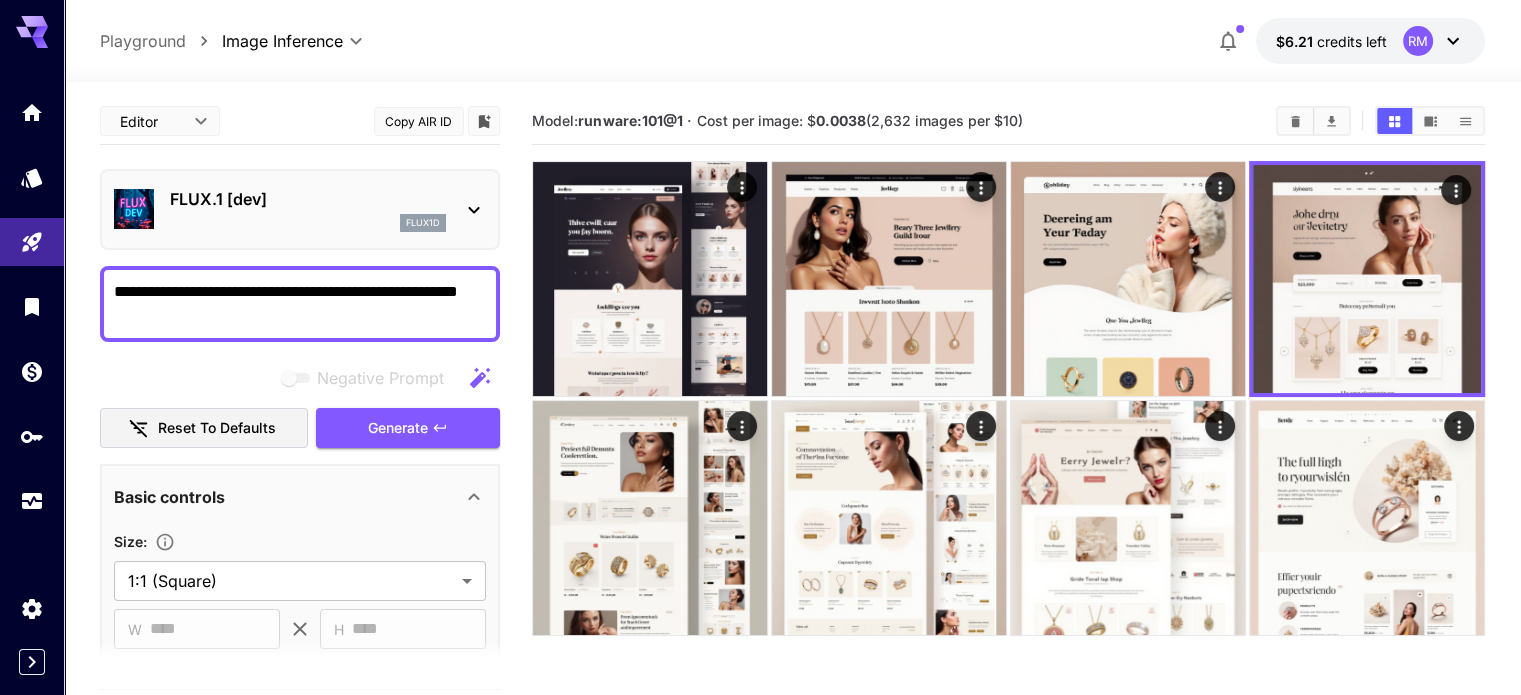 click on "**********" at bounding box center (300, 304) 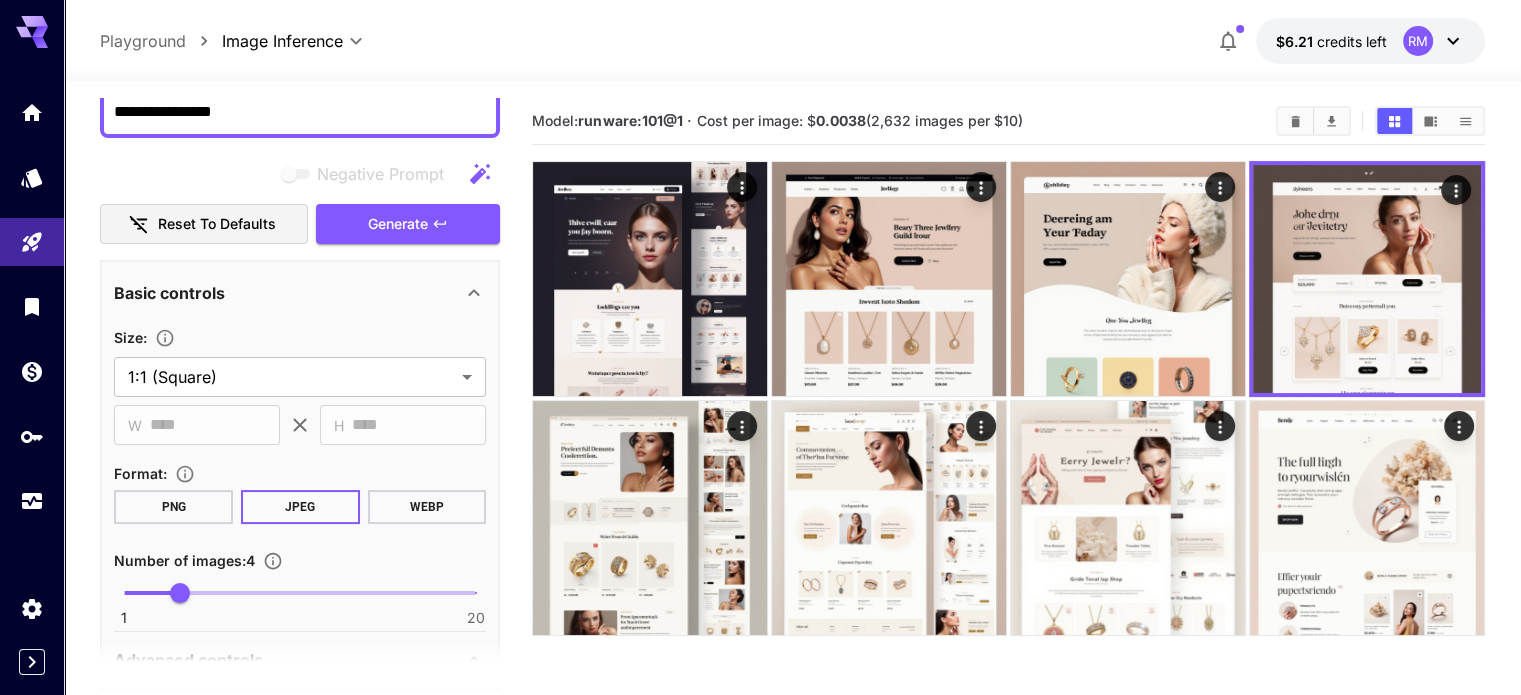 scroll, scrollTop: 200, scrollLeft: 0, axis: vertical 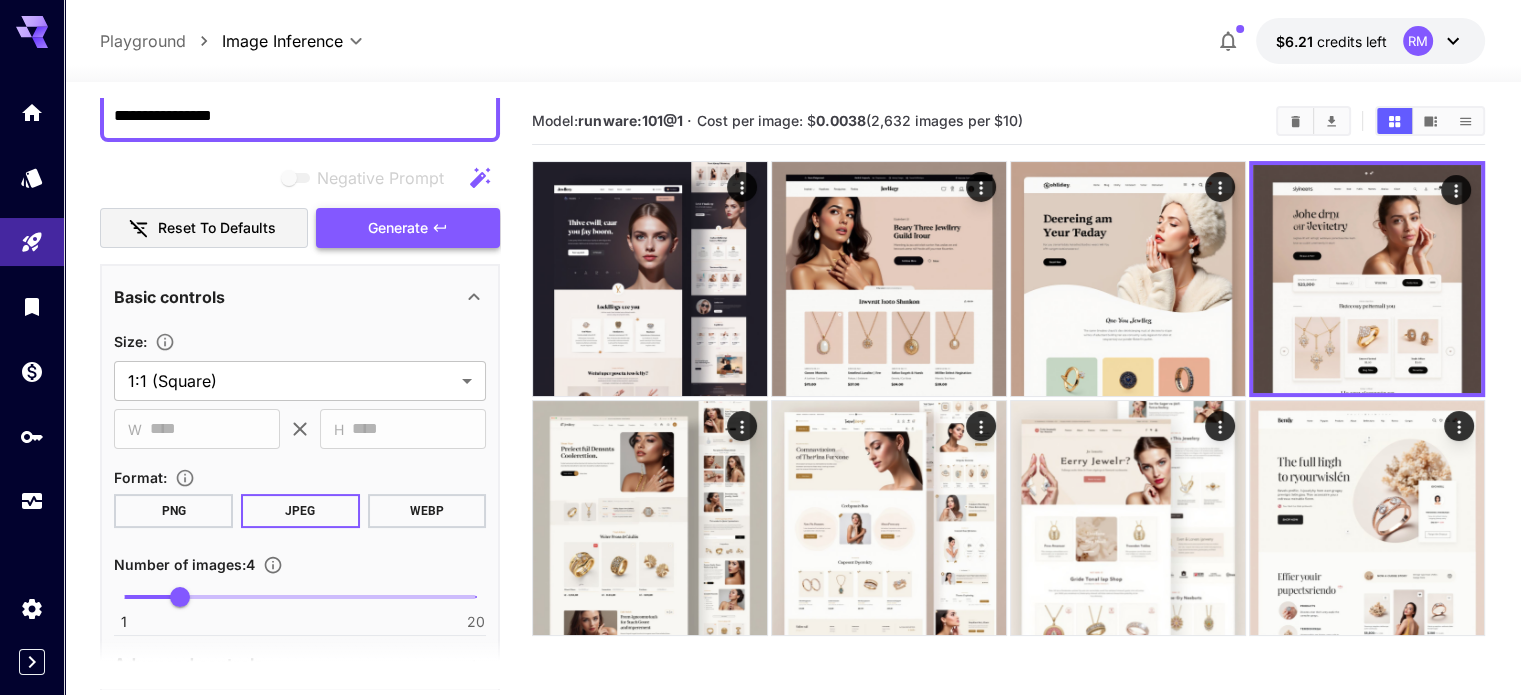 click on "Generate" at bounding box center (398, 228) 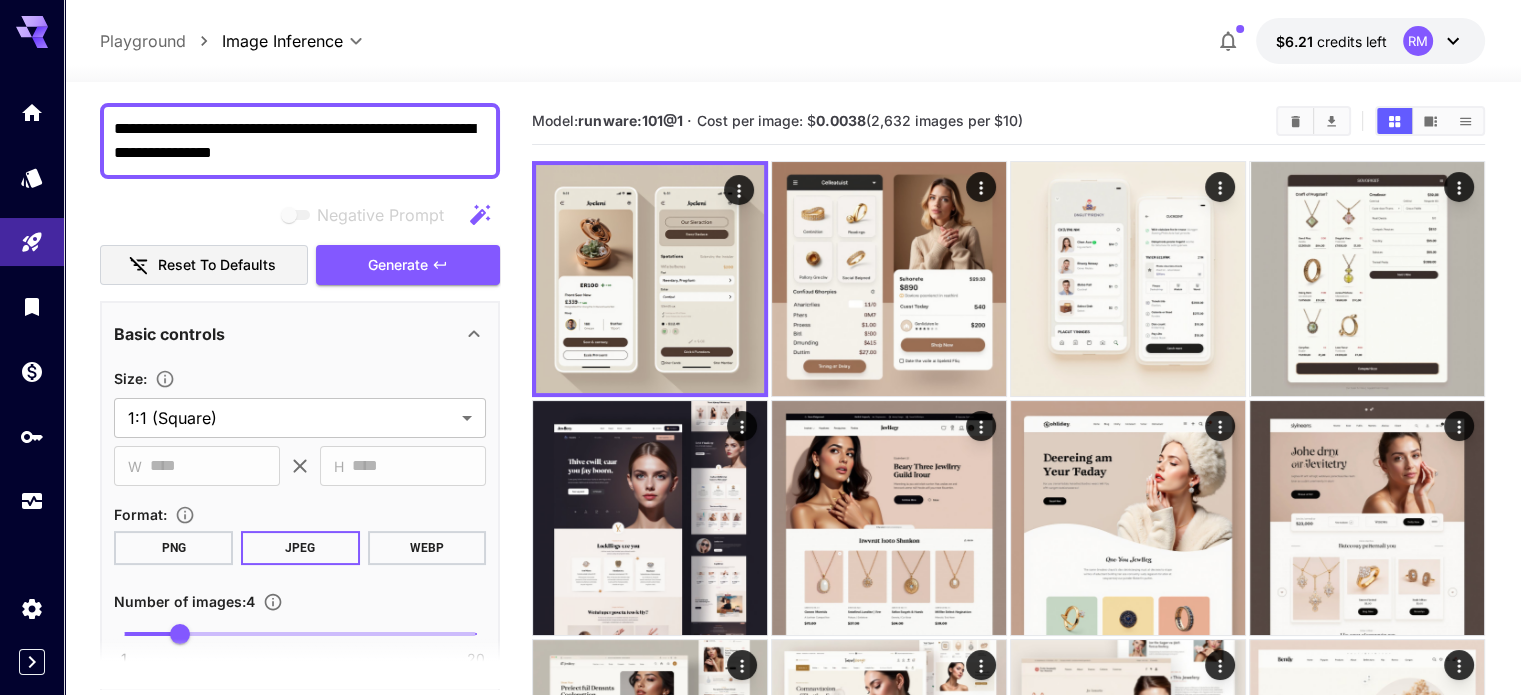 scroll, scrollTop: 100, scrollLeft: 0, axis: vertical 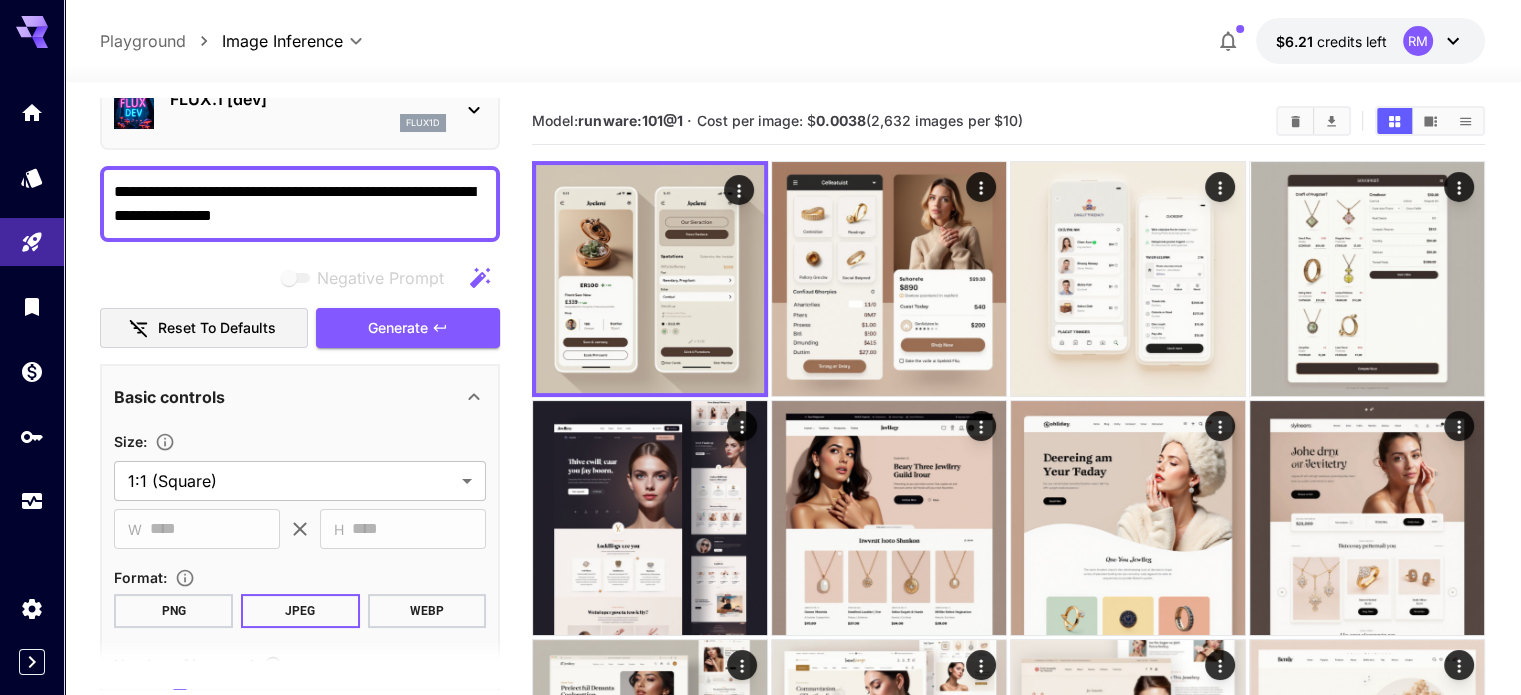 click on "**********" at bounding box center (300, 204) 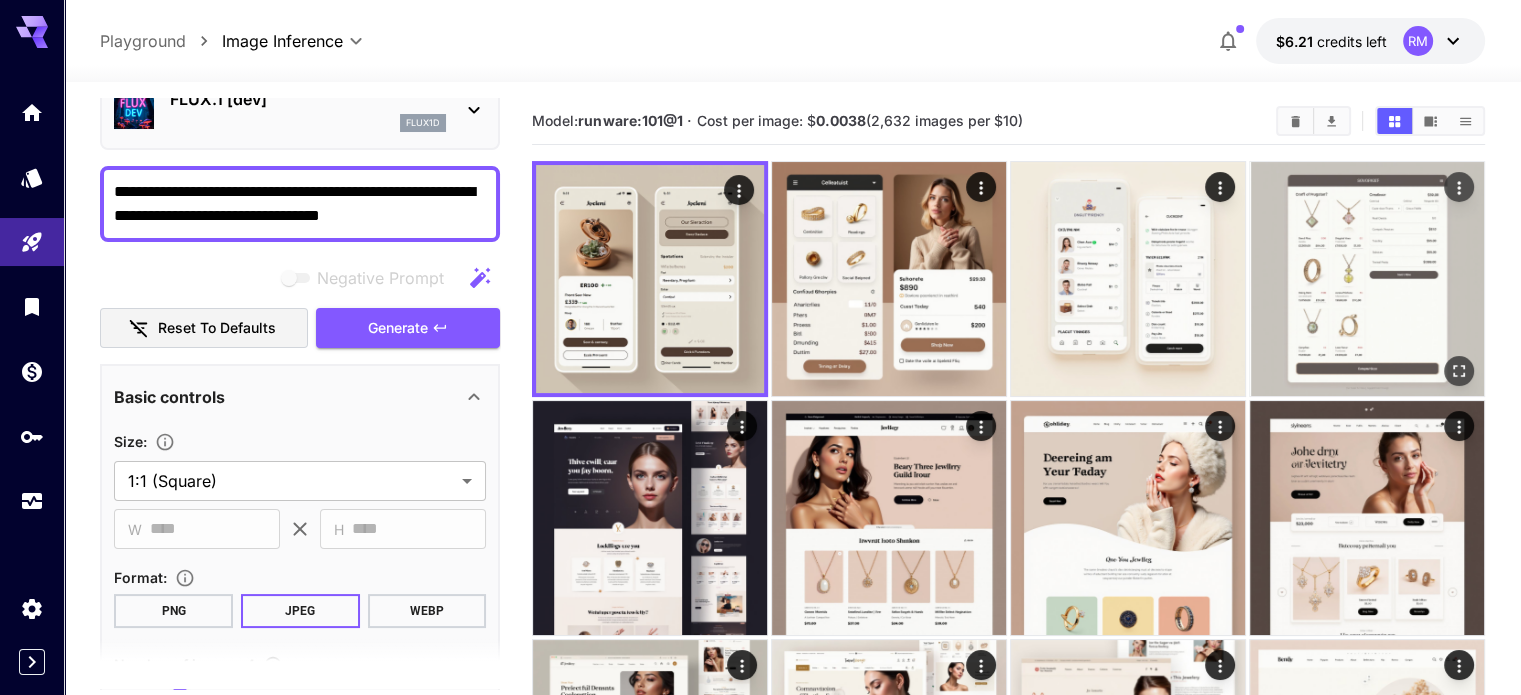 type on "**********" 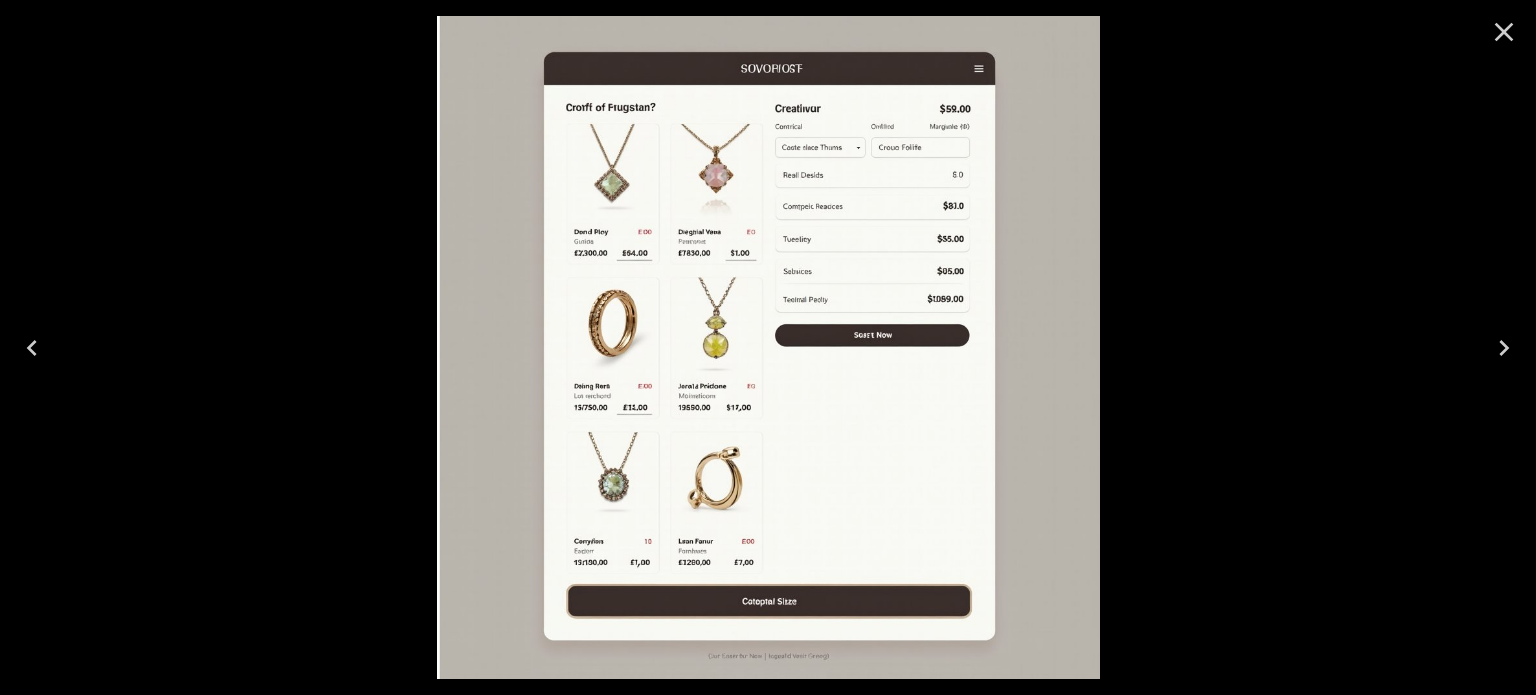 click at bounding box center [1504, 32] 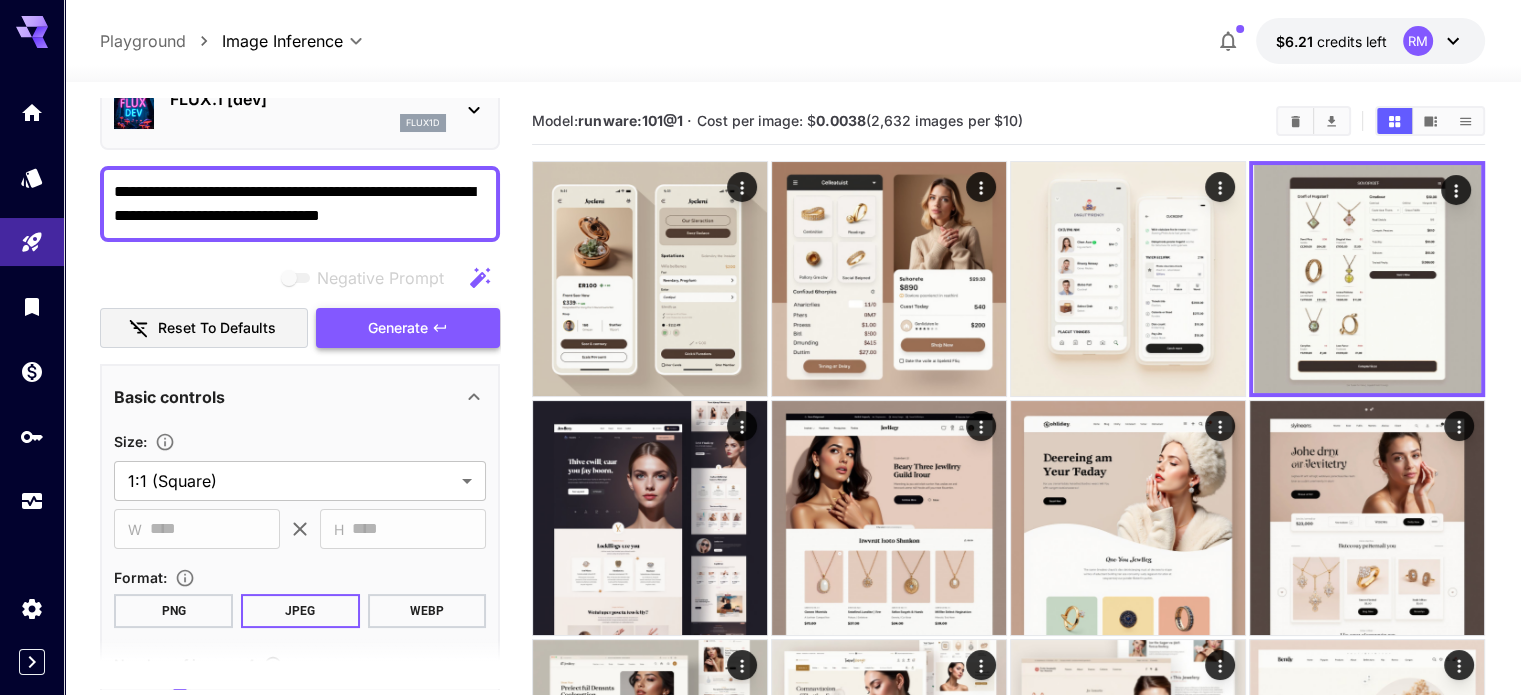 click on "Generate" at bounding box center [408, 328] 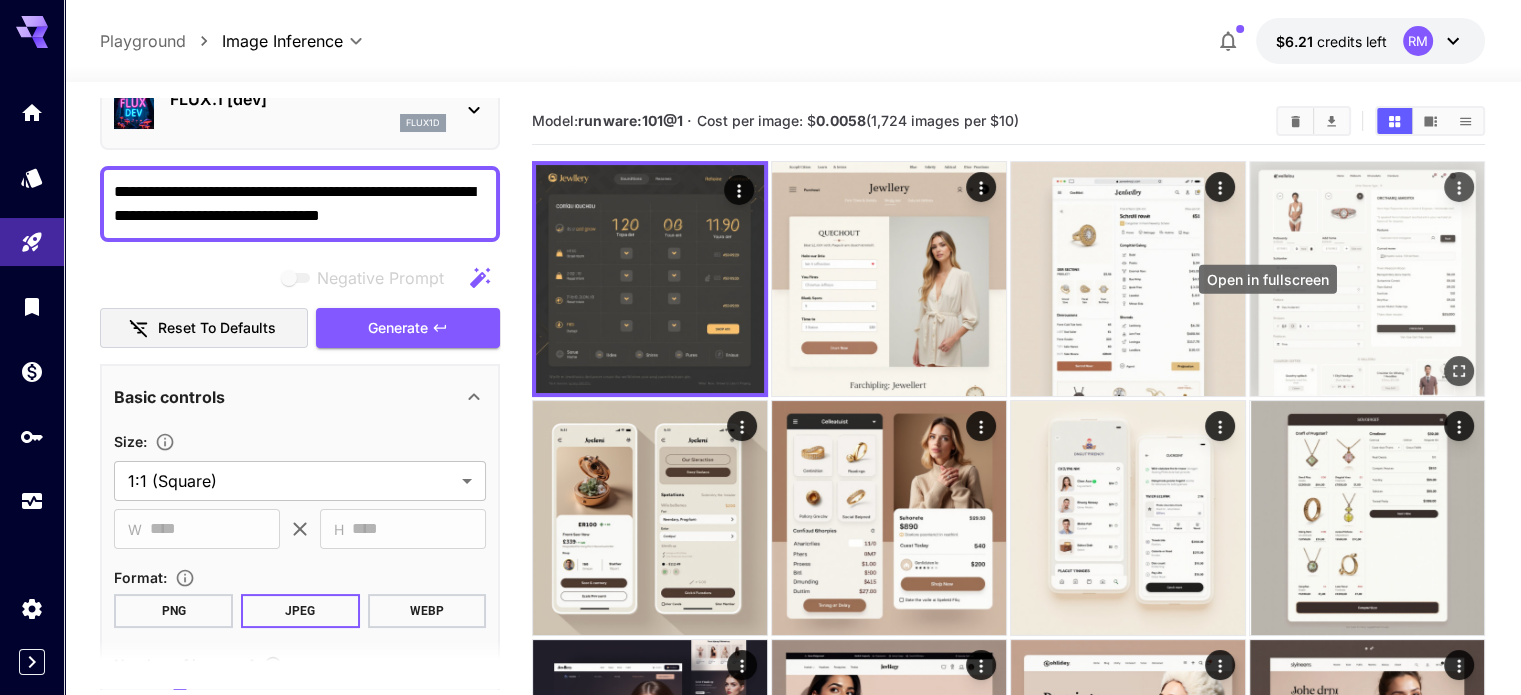 click at bounding box center [1459, 371] 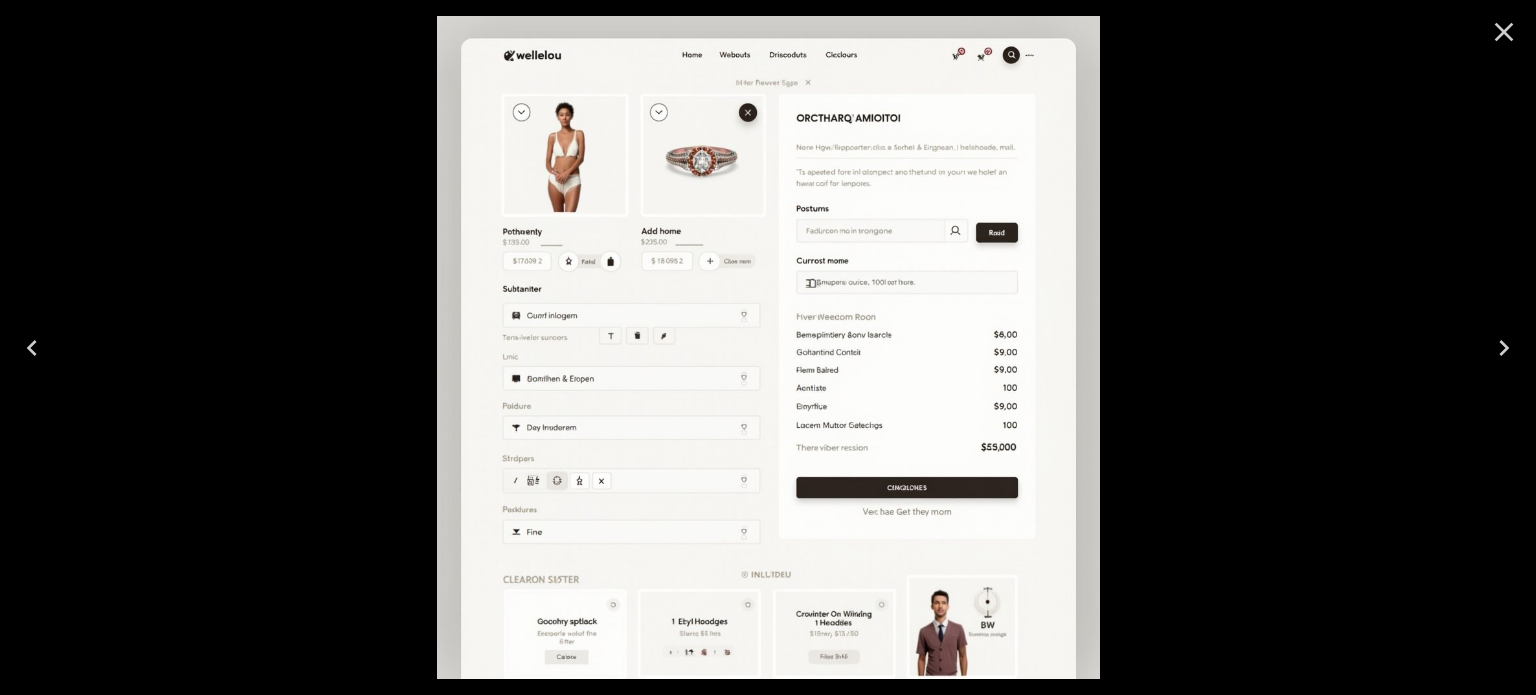 click at bounding box center (1504, 32) 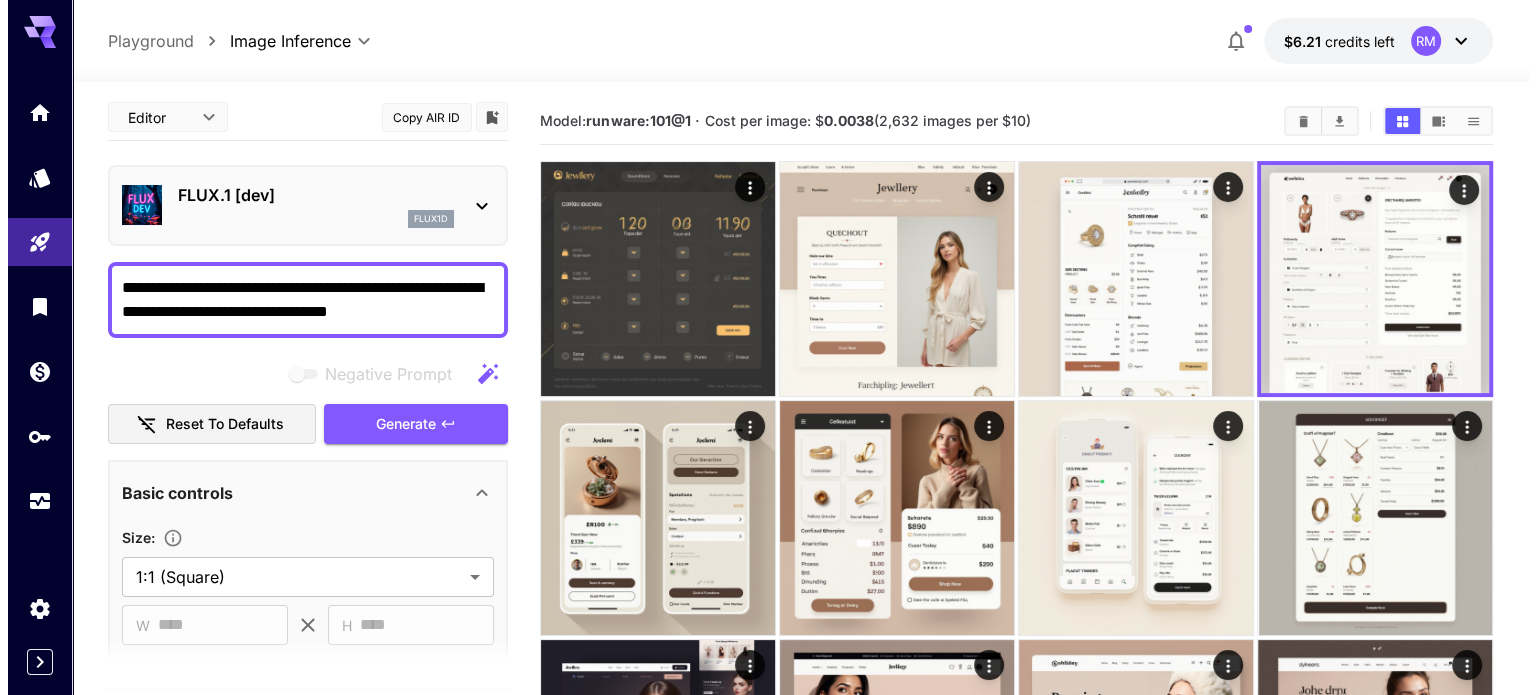 scroll, scrollTop: 0, scrollLeft: 0, axis: both 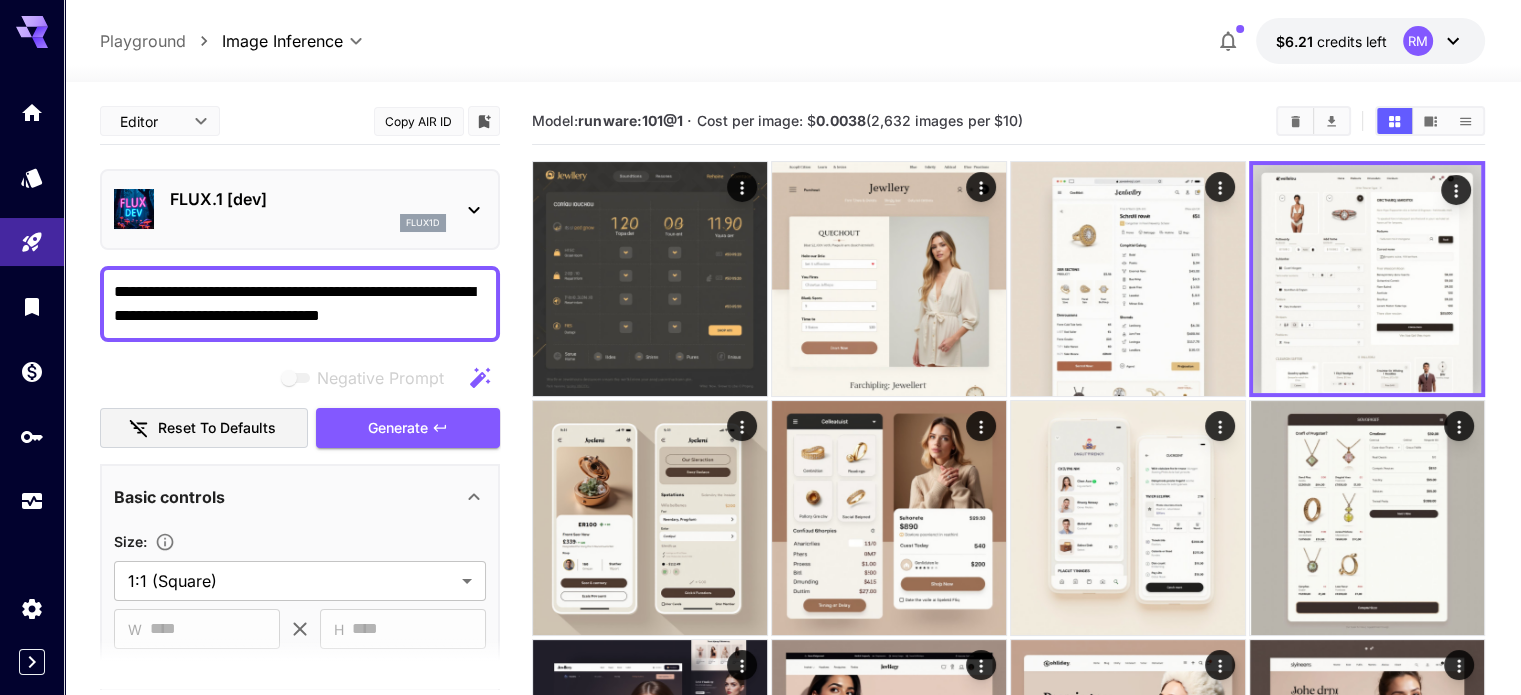 click on "flux1d" at bounding box center [308, 223] 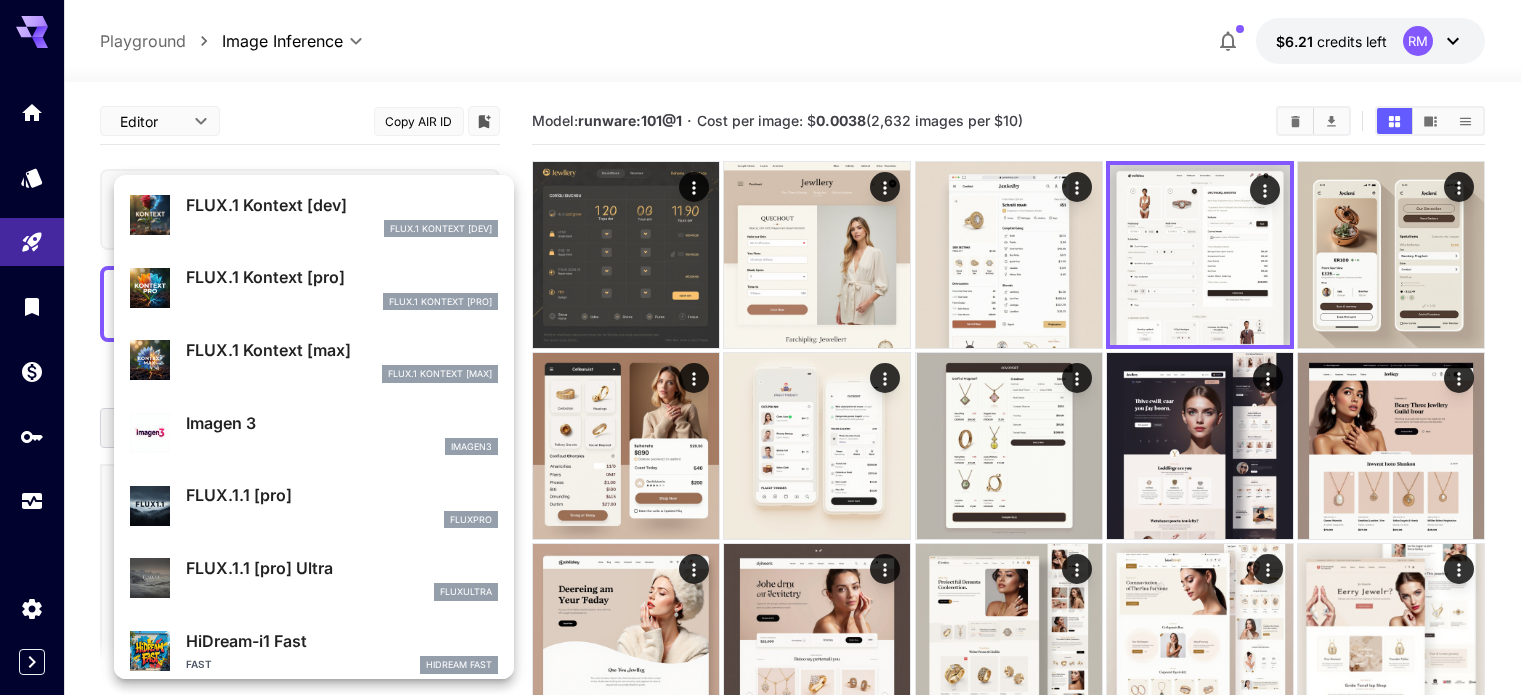 scroll, scrollTop: 802, scrollLeft: 0, axis: vertical 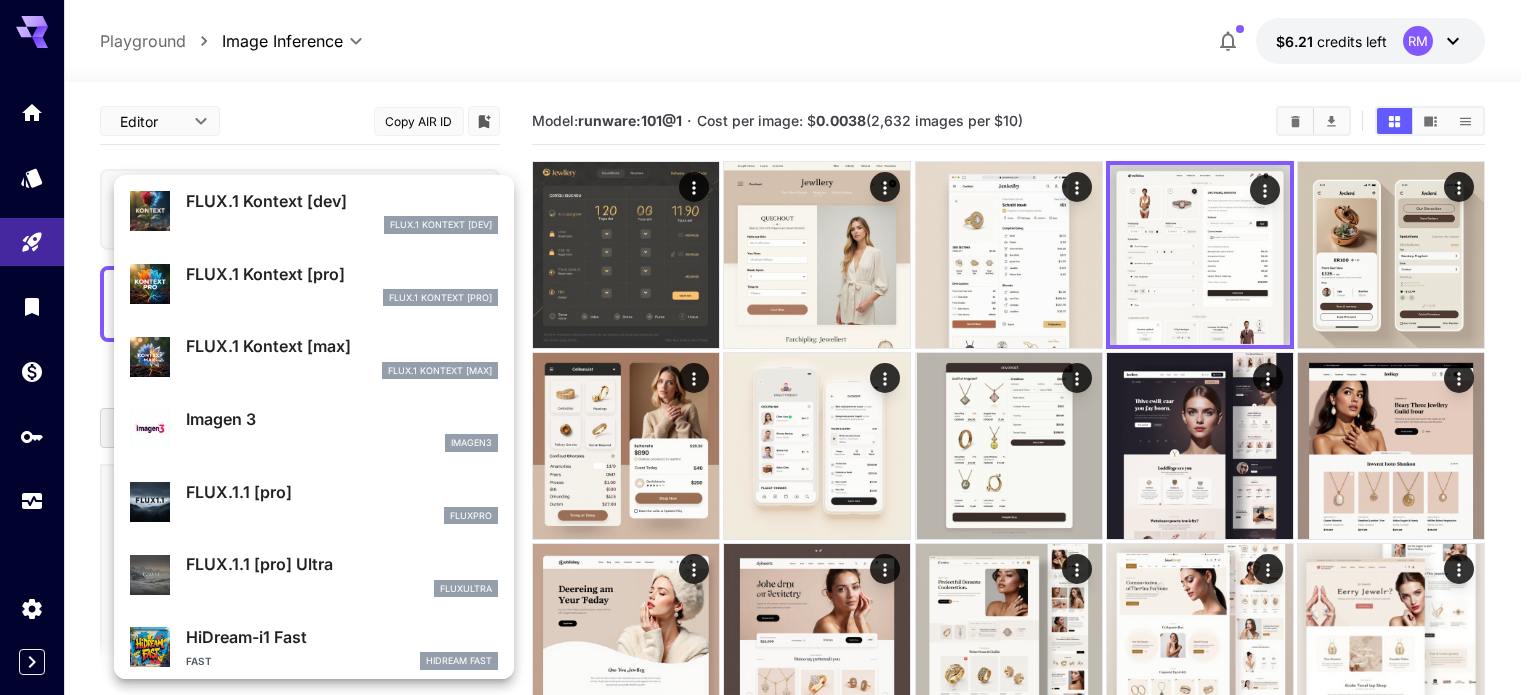 click on "Imagen 3" at bounding box center [342, 419] 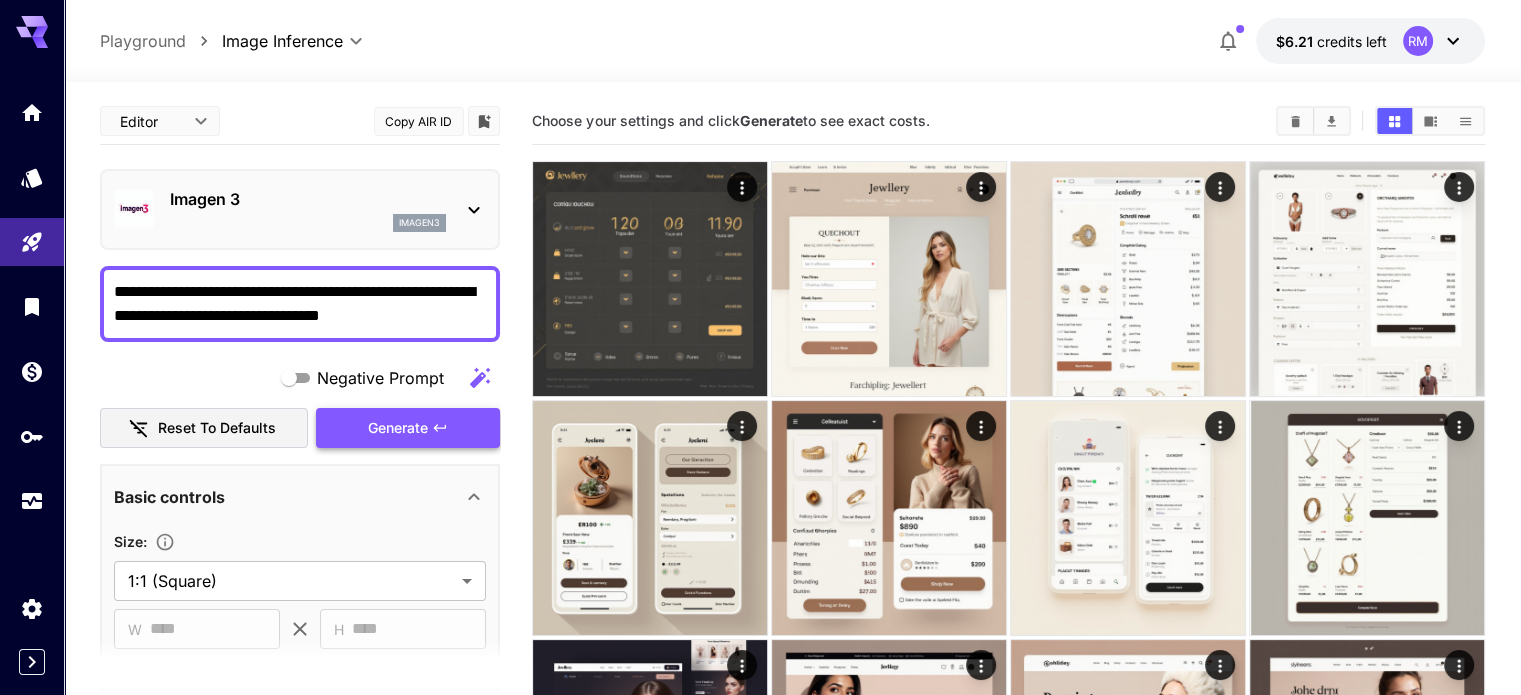 click on "Generate" at bounding box center [398, 428] 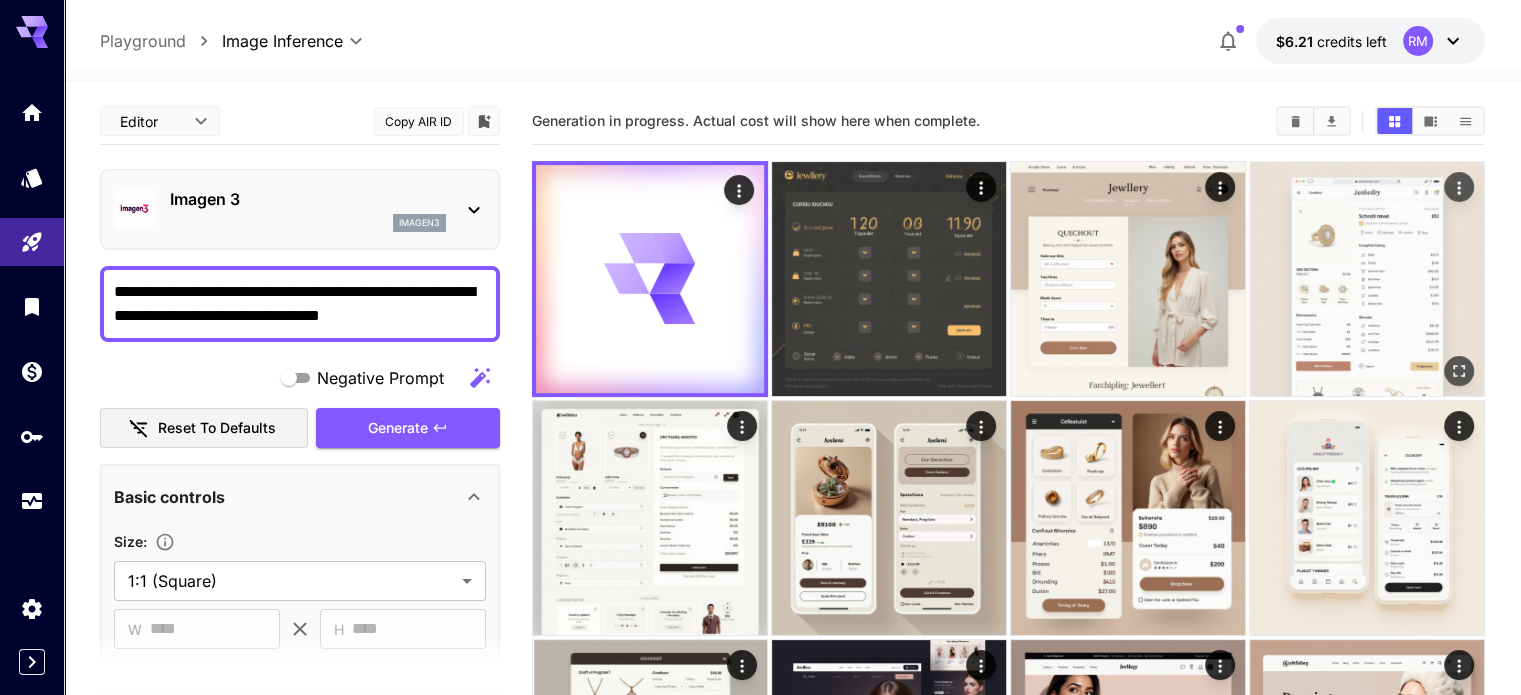 click 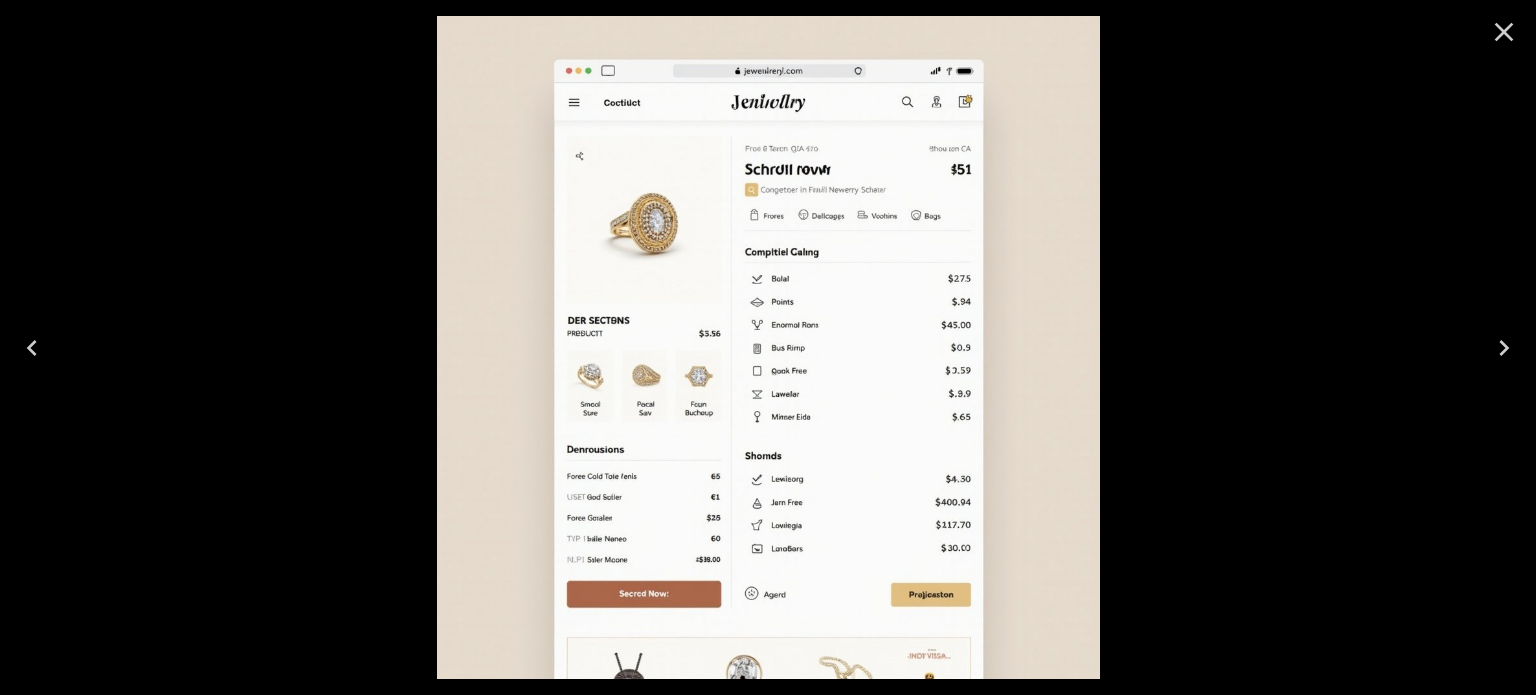 click 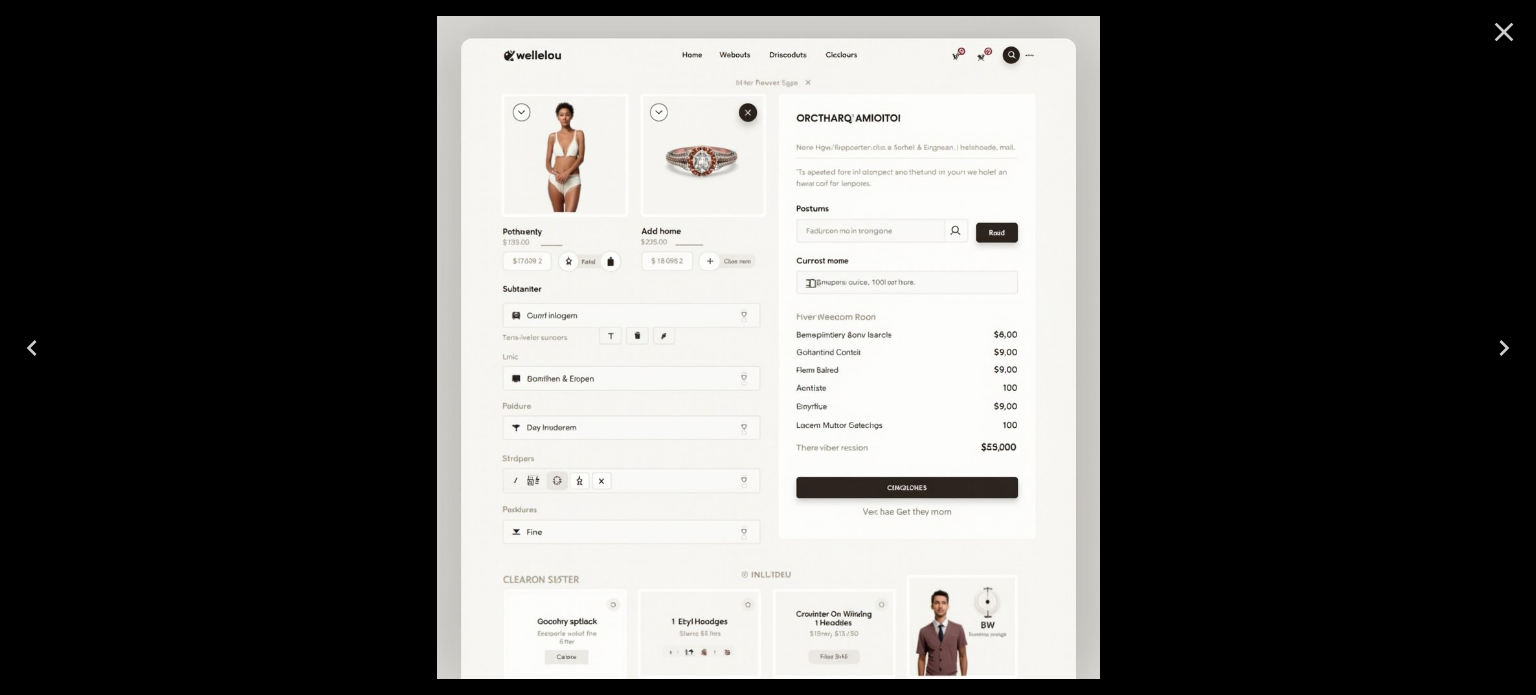 click at bounding box center (1504, 32) 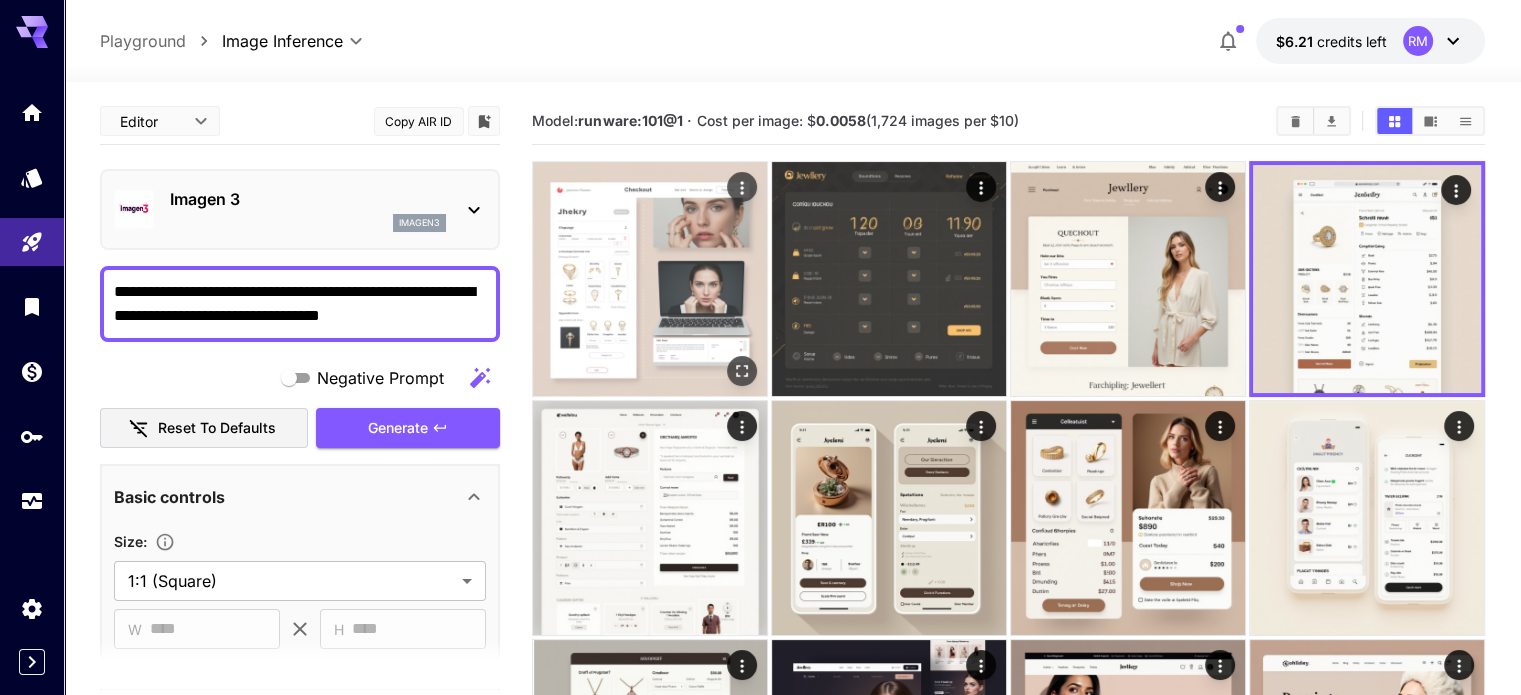 click 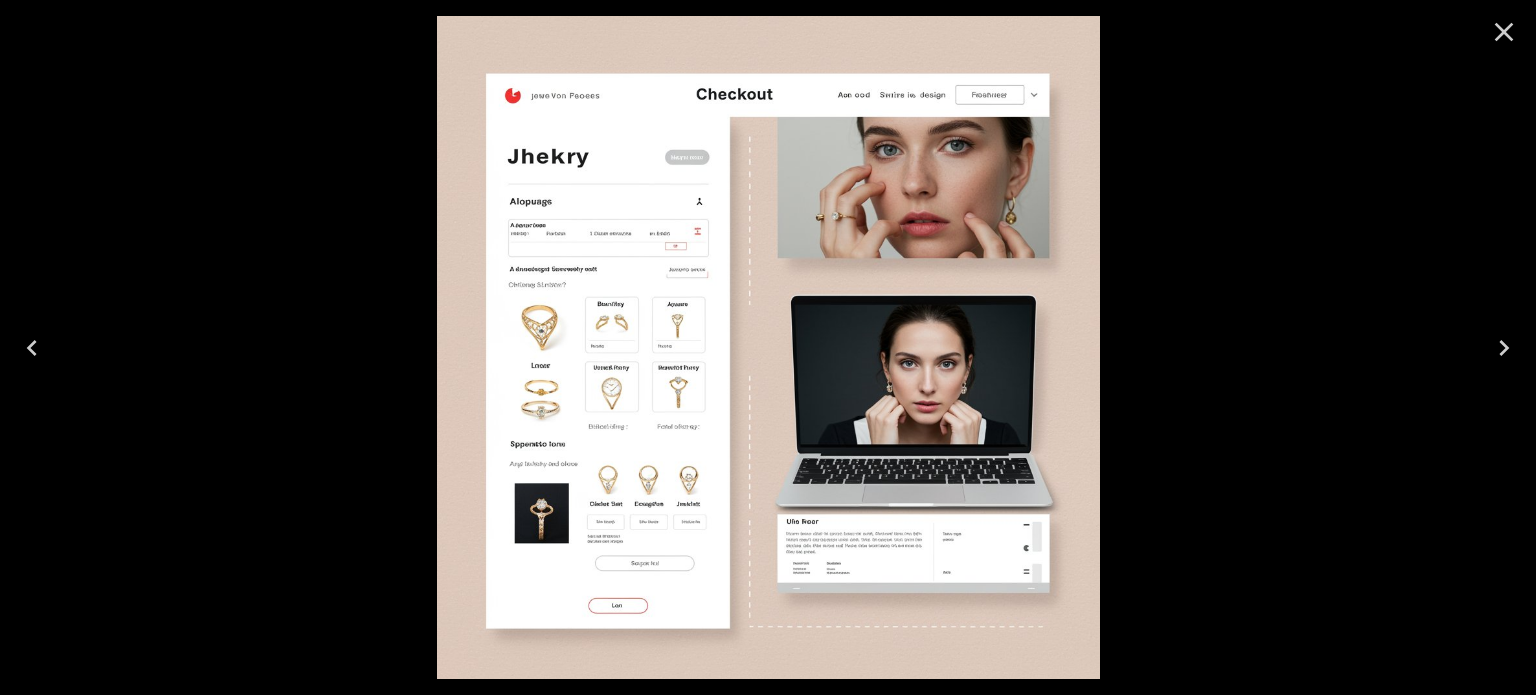 click 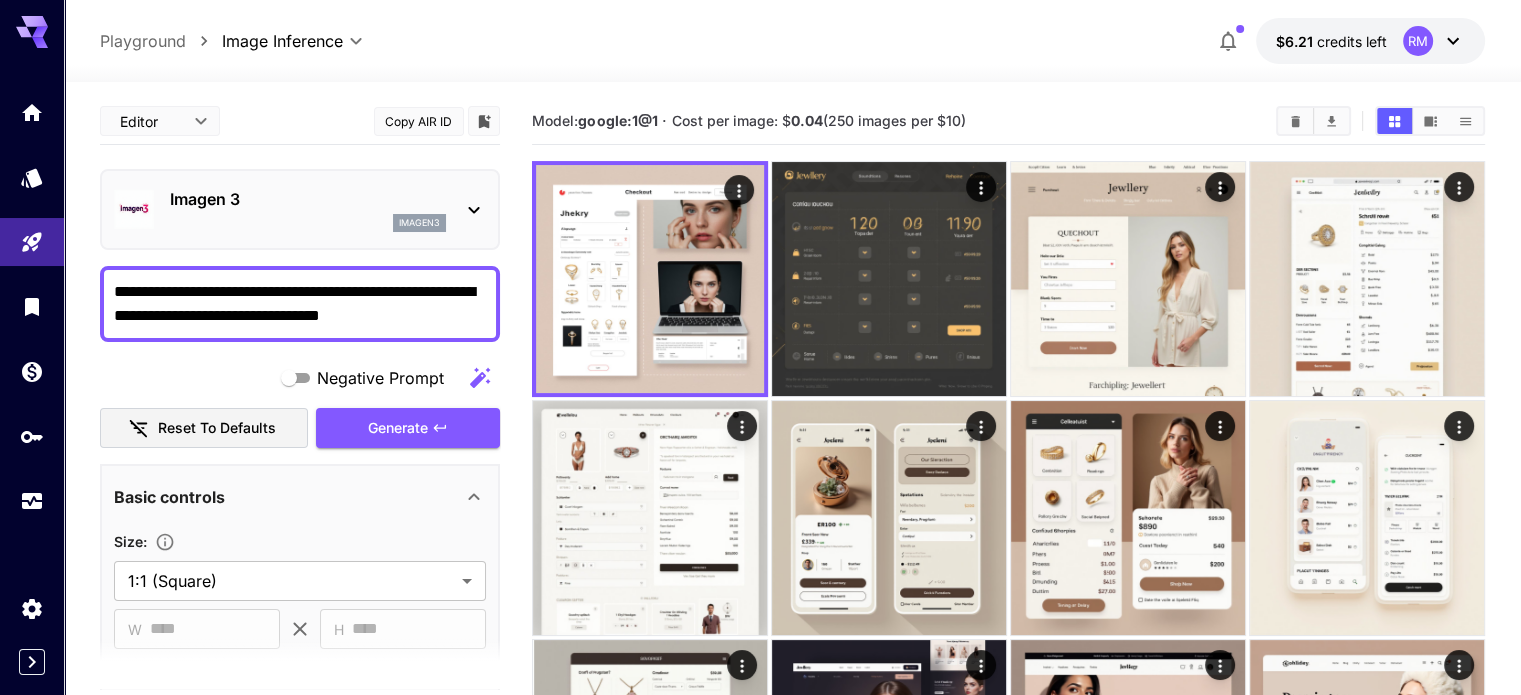 click on "imagen3" at bounding box center (419, 223) 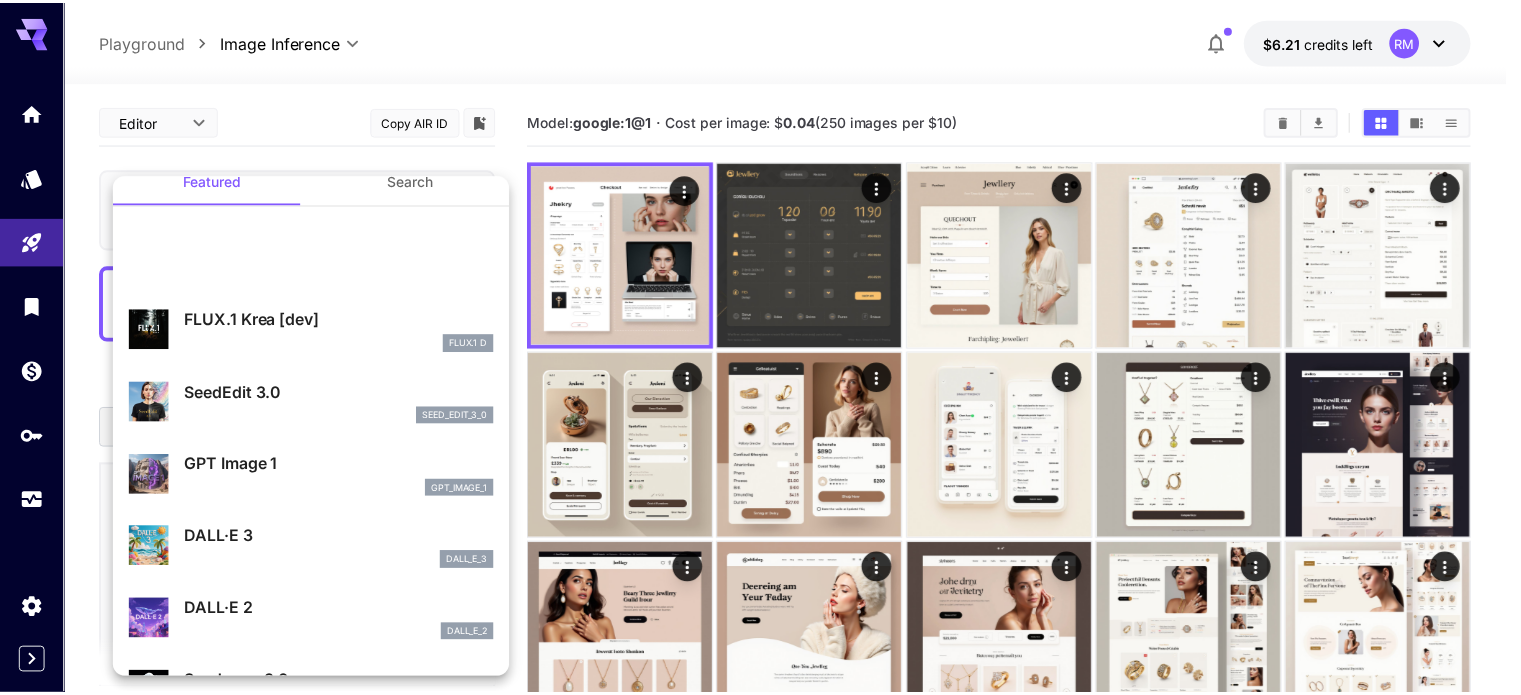scroll, scrollTop: 0, scrollLeft: 0, axis: both 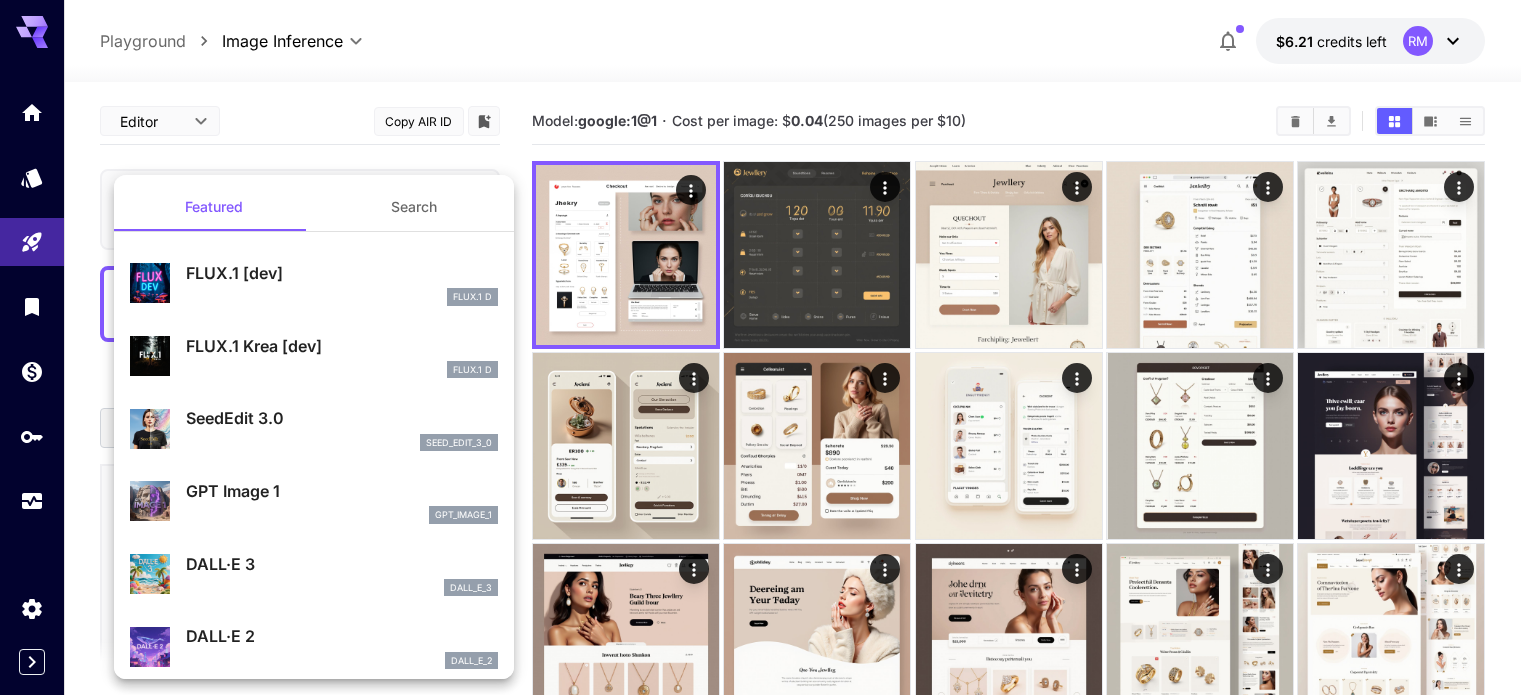 click at bounding box center [768, 347] 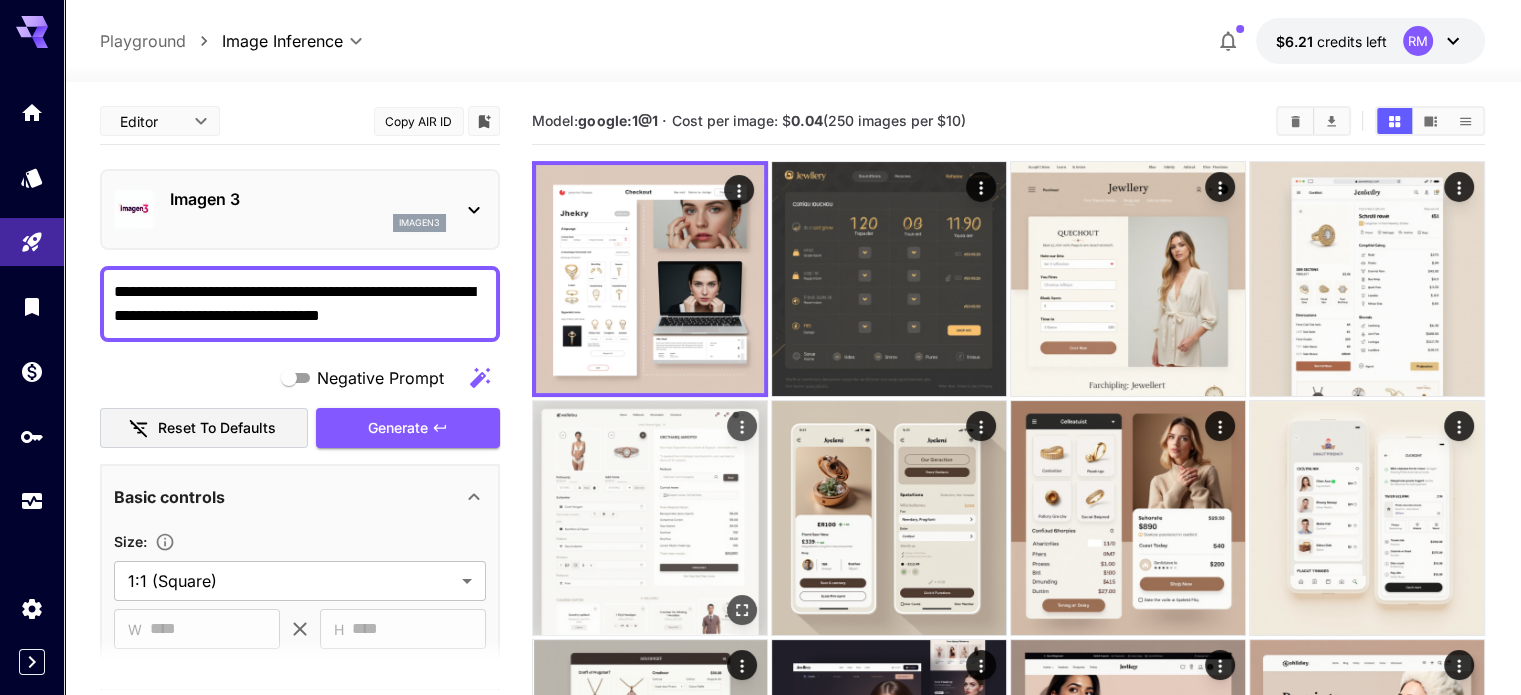 click at bounding box center [650, 518] 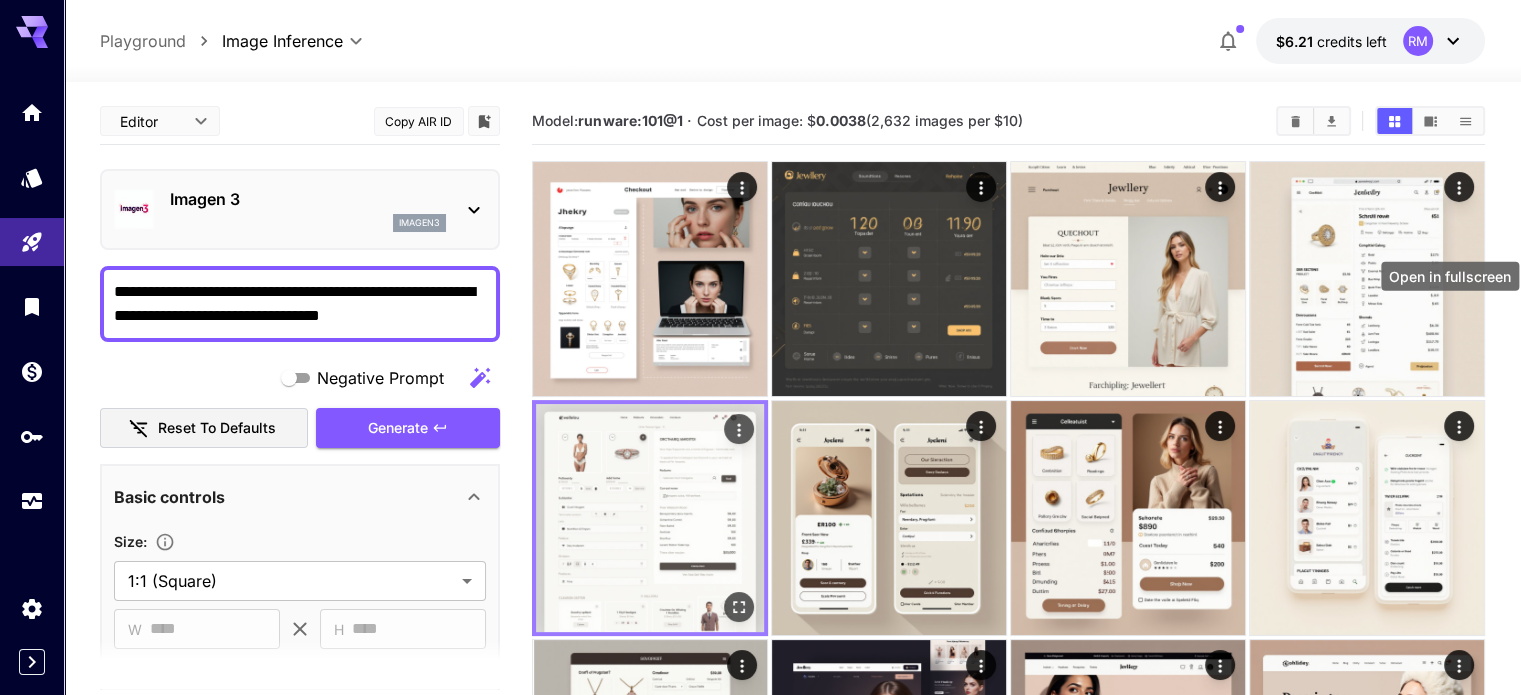 click 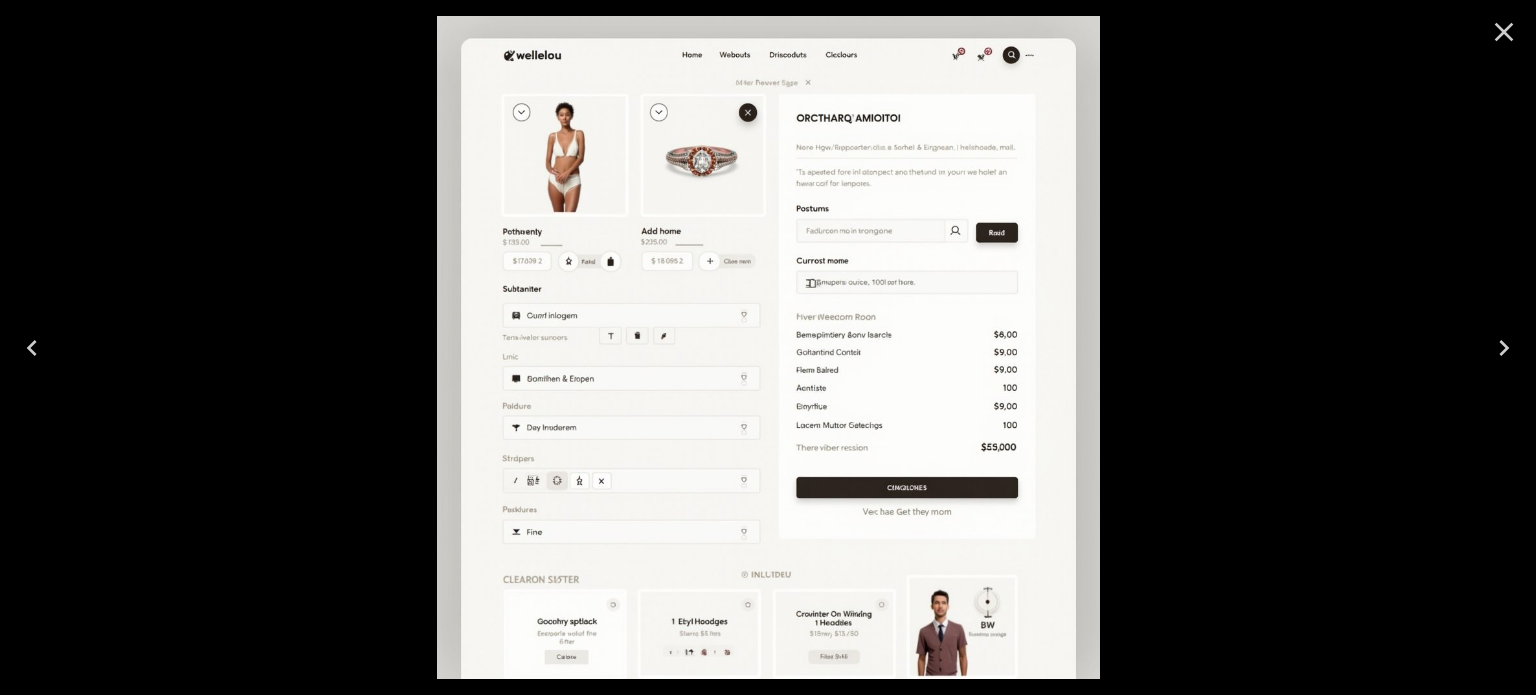 click 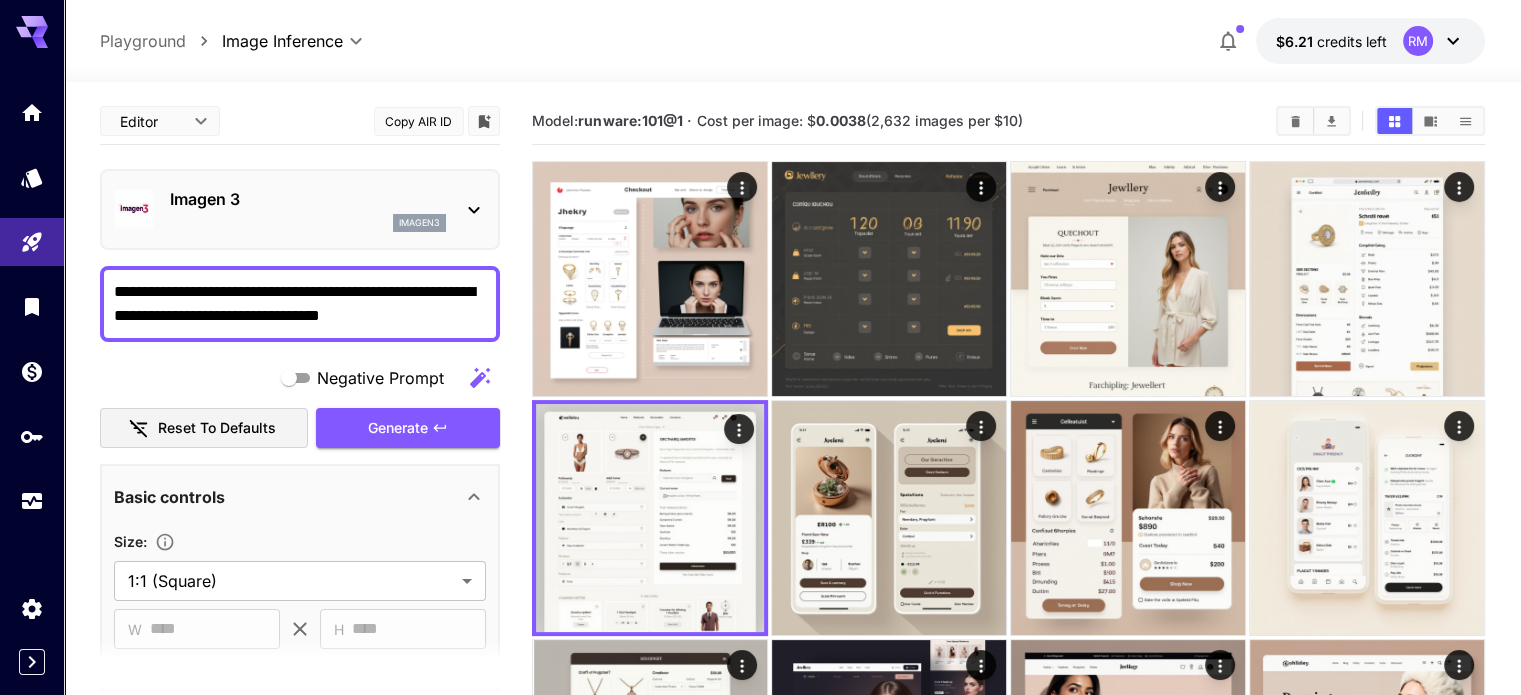 click on "**********" at bounding box center (300, 577) 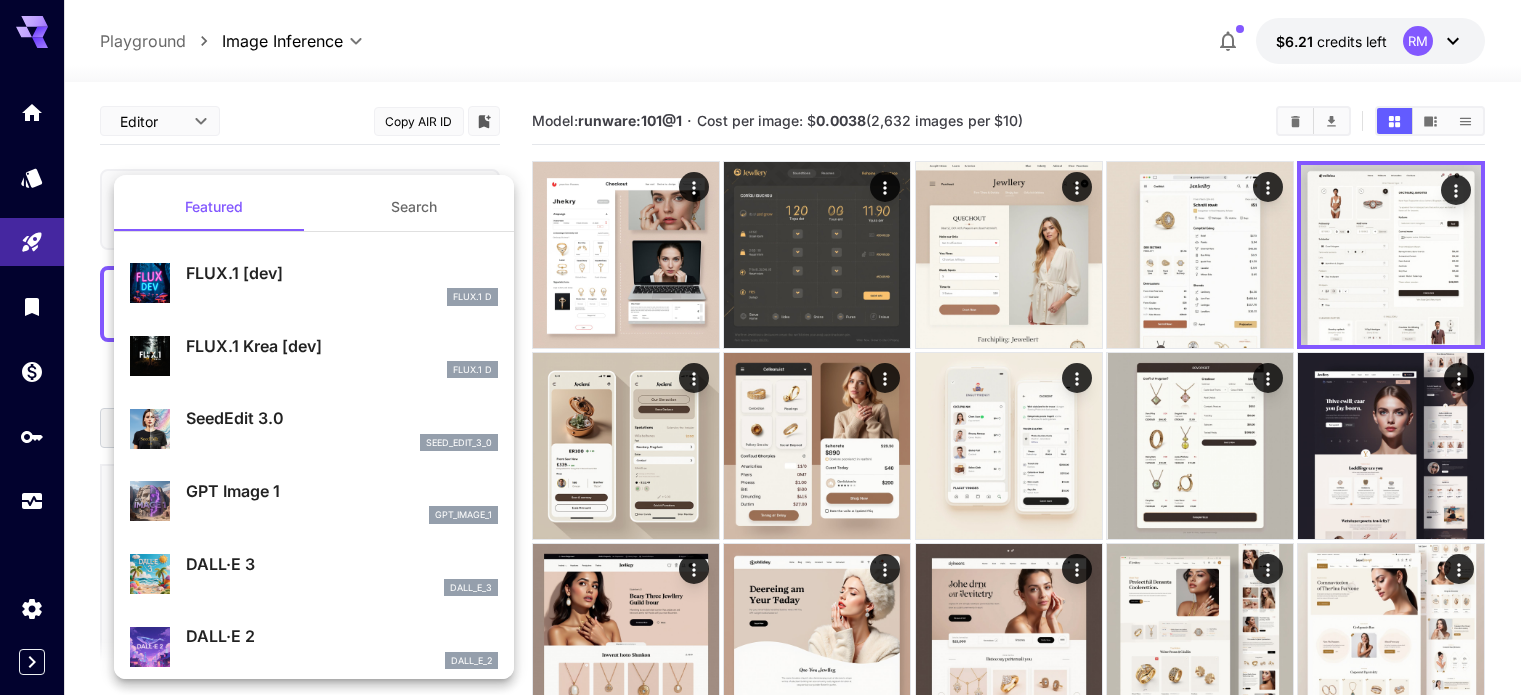 click on "FLUX.1 D" at bounding box center (342, 297) 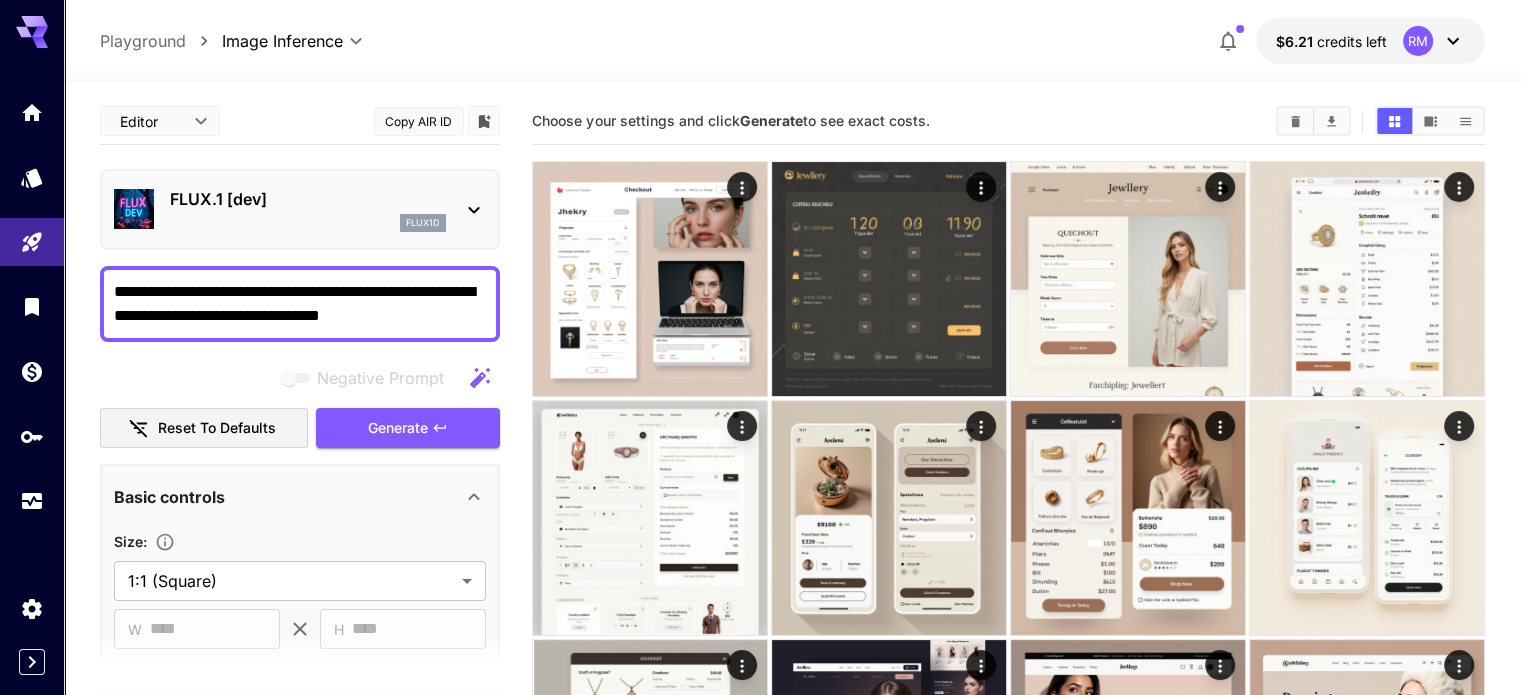 click on "**********" at bounding box center [300, 304] 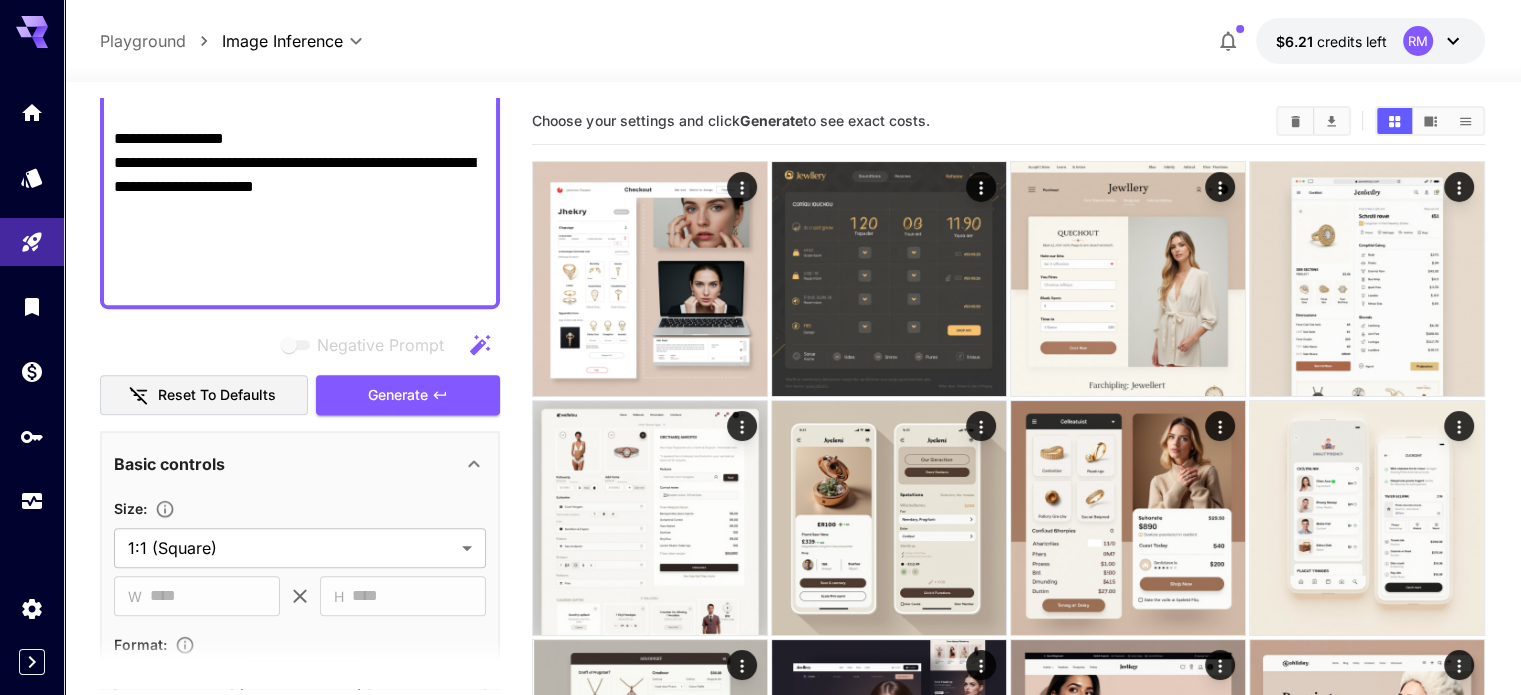 scroll, scrollTop: 1284, scrollLeft: 0, axis: vertical 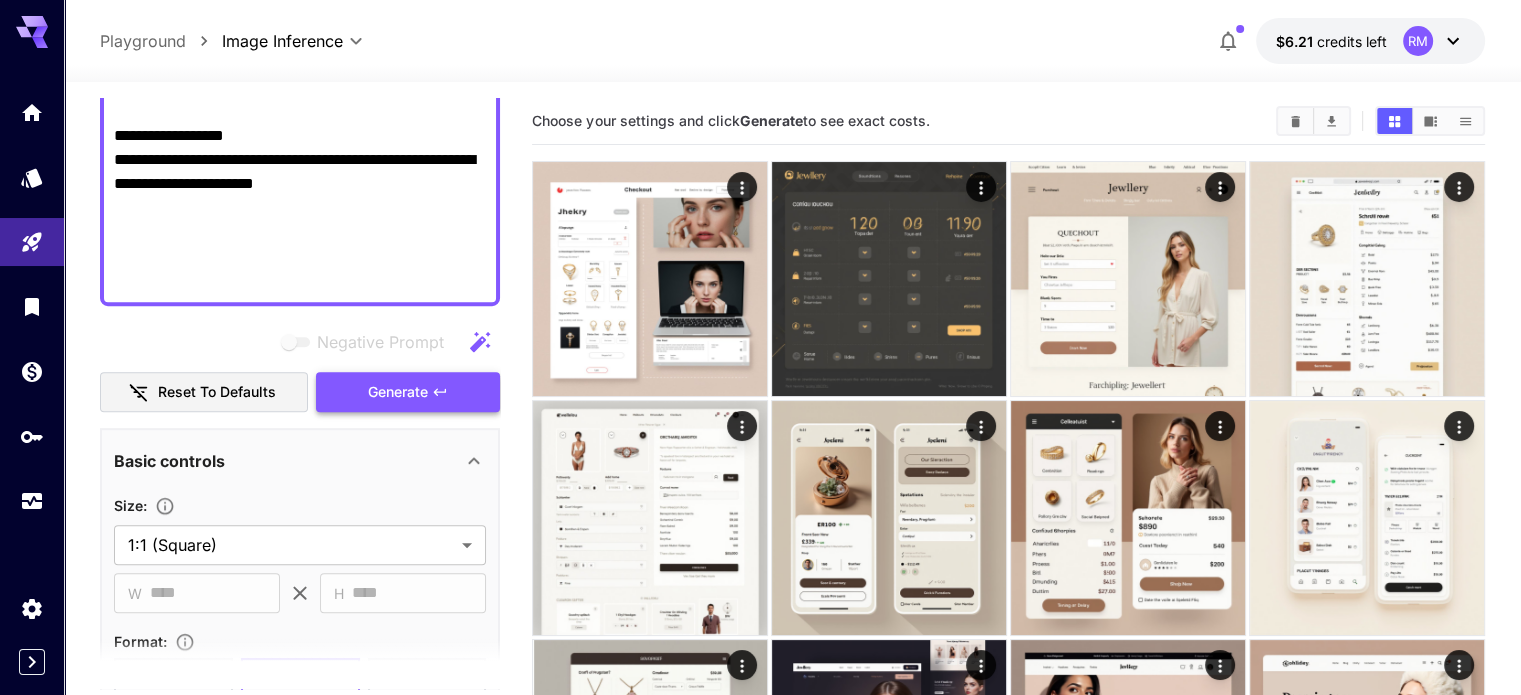type on "**********" 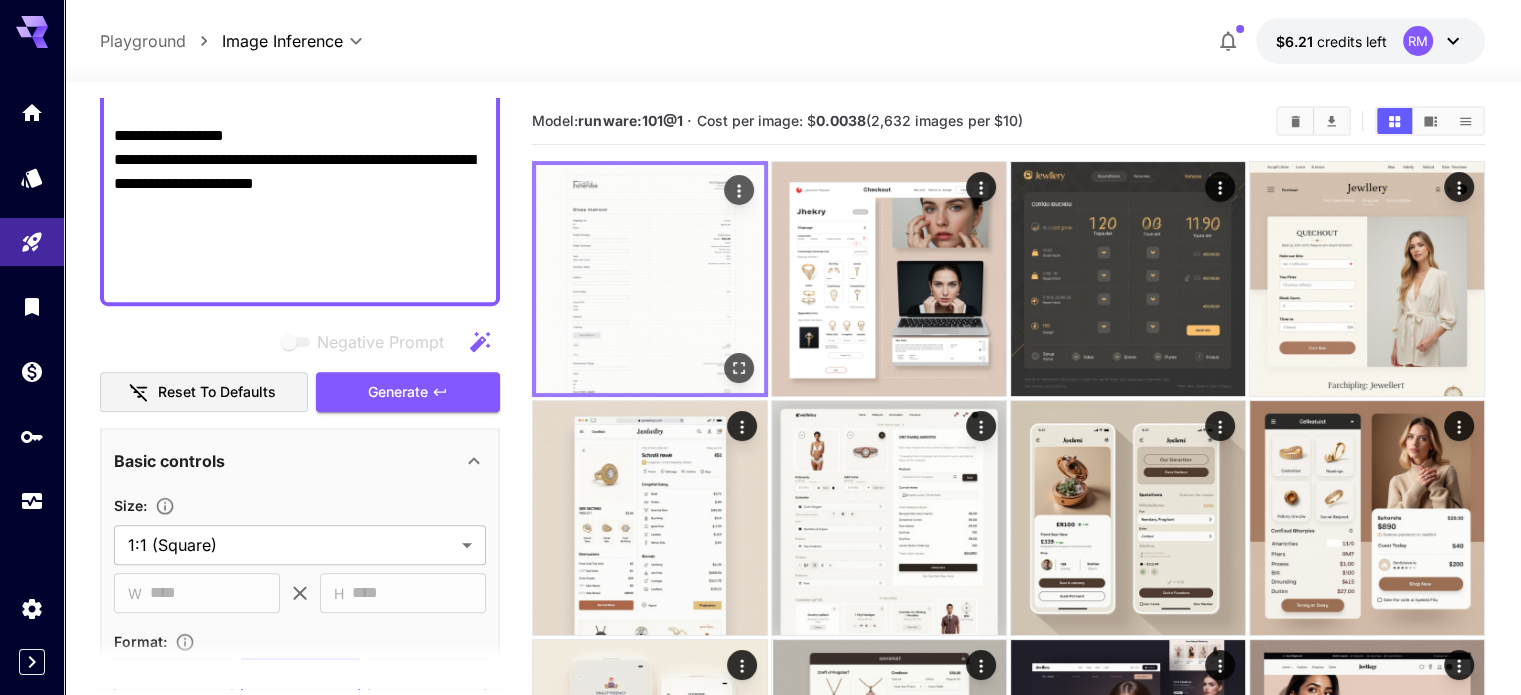 click at bounding box center (739, 368) 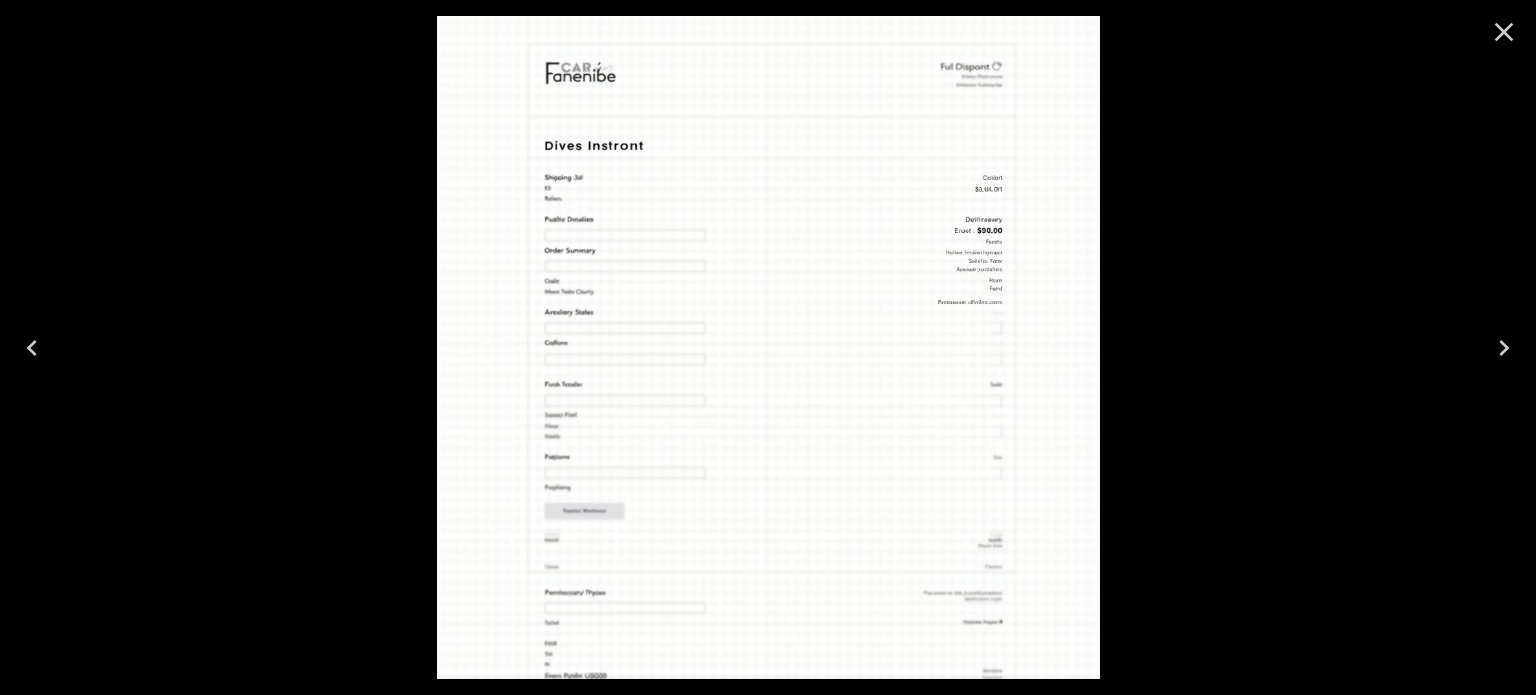 click 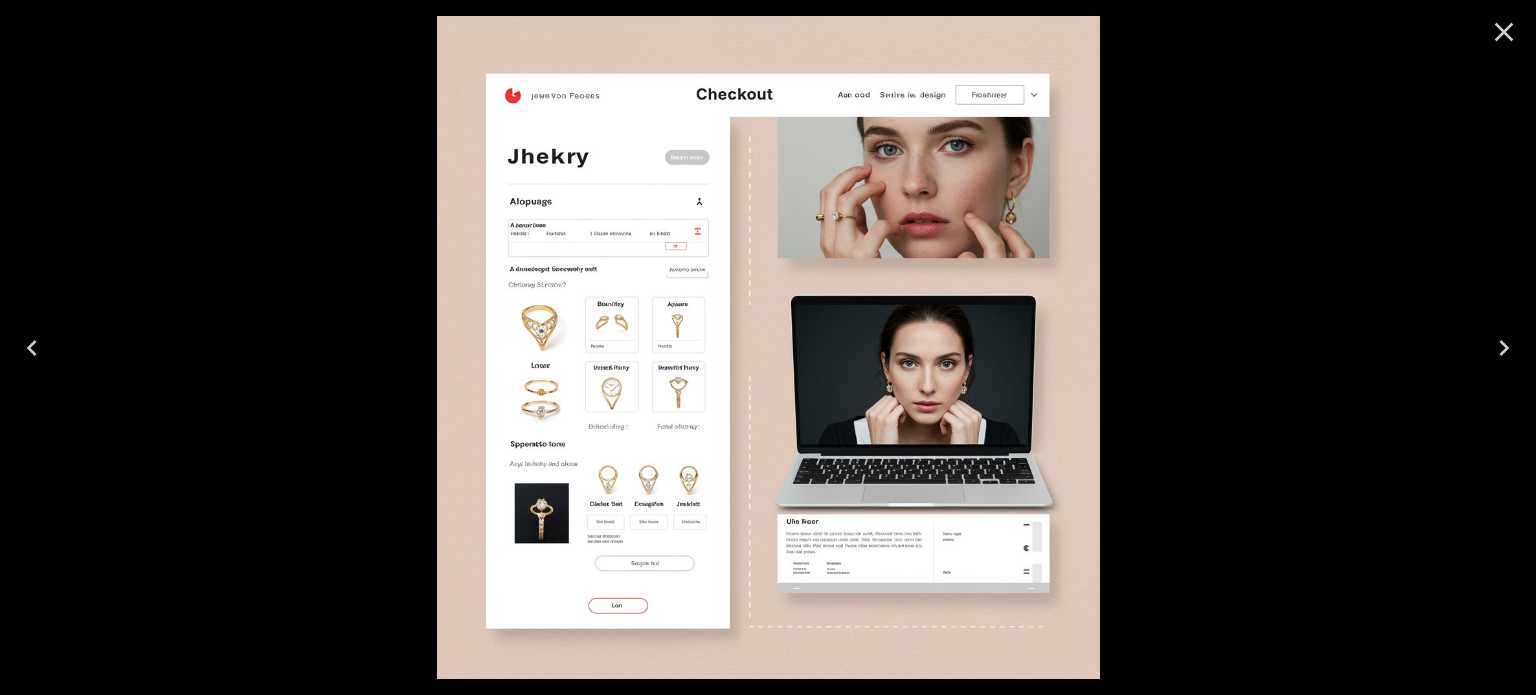 click 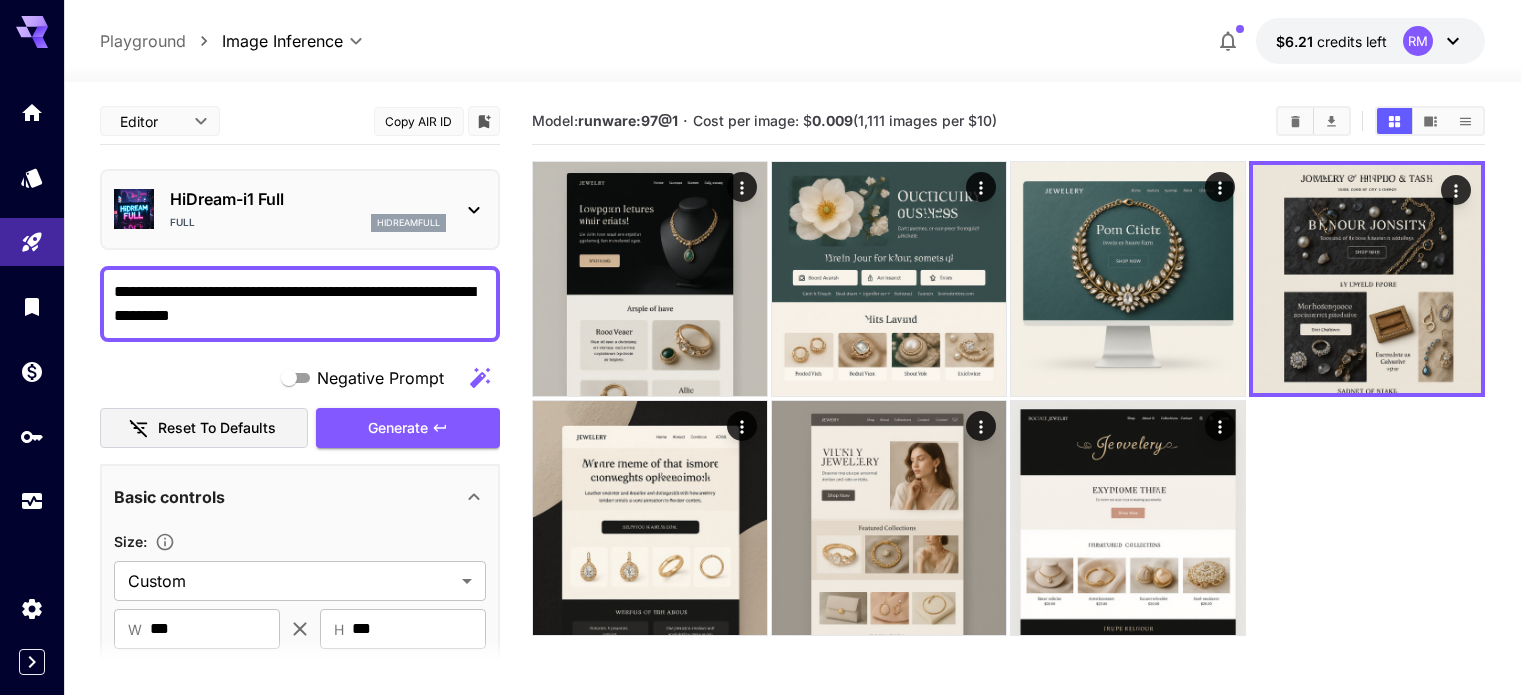 scroll, scrollTop: 0, scrollLeft: 0, axis: both 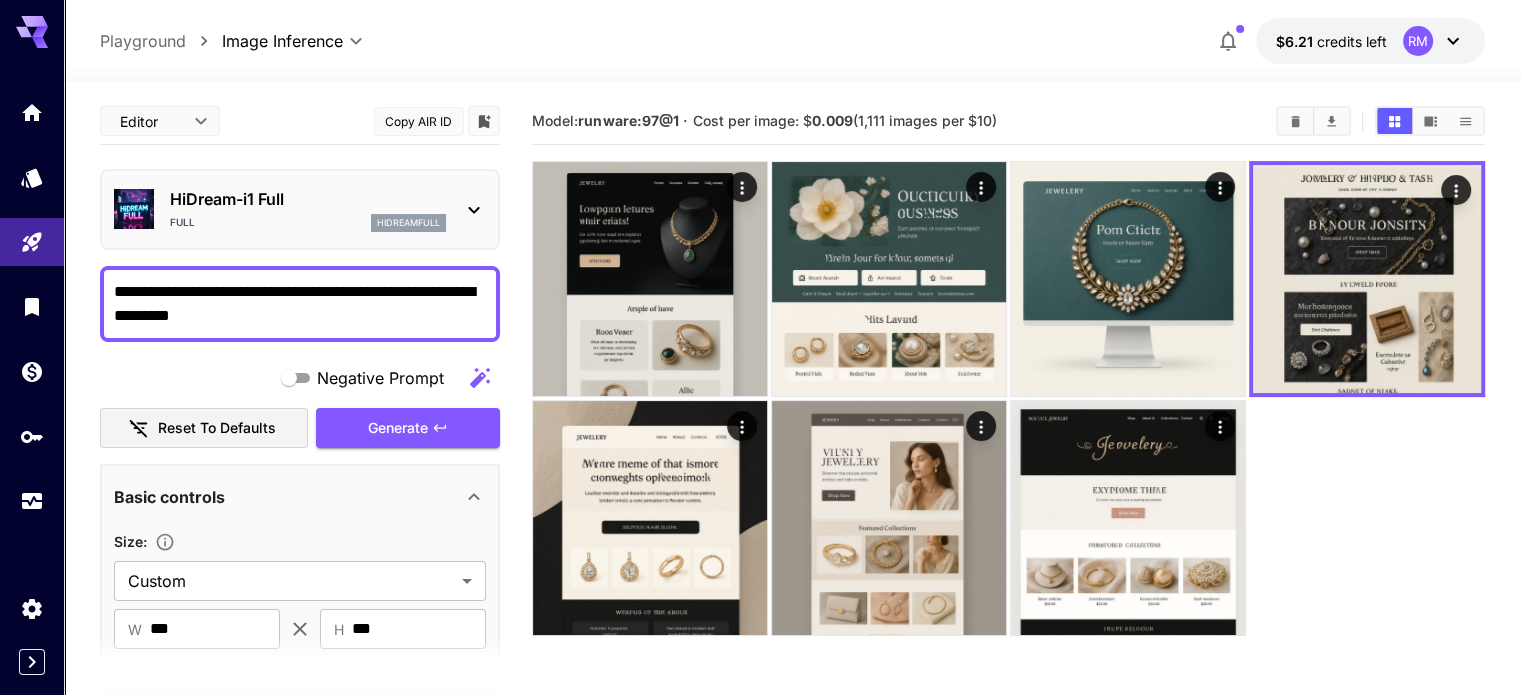click on "**********" at bounding box center (300, 304) 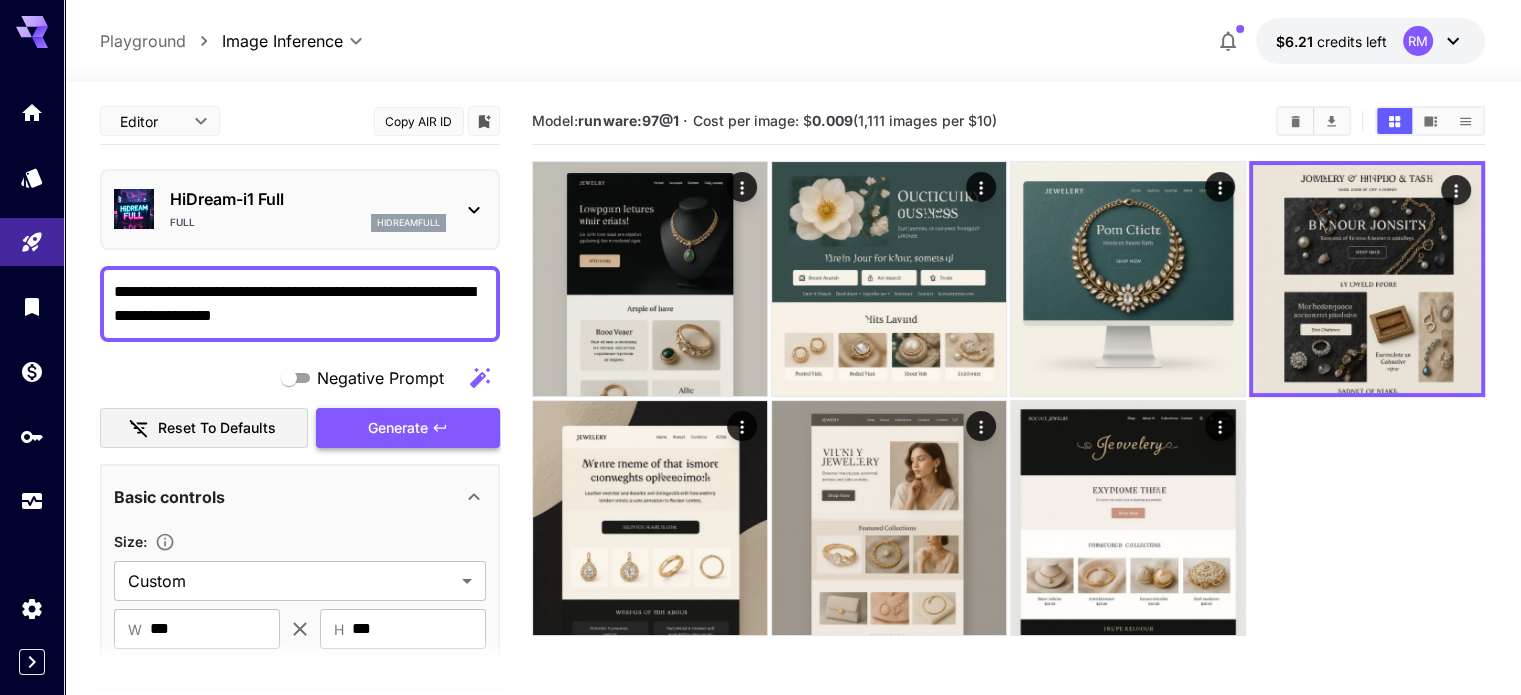 type on "**********" 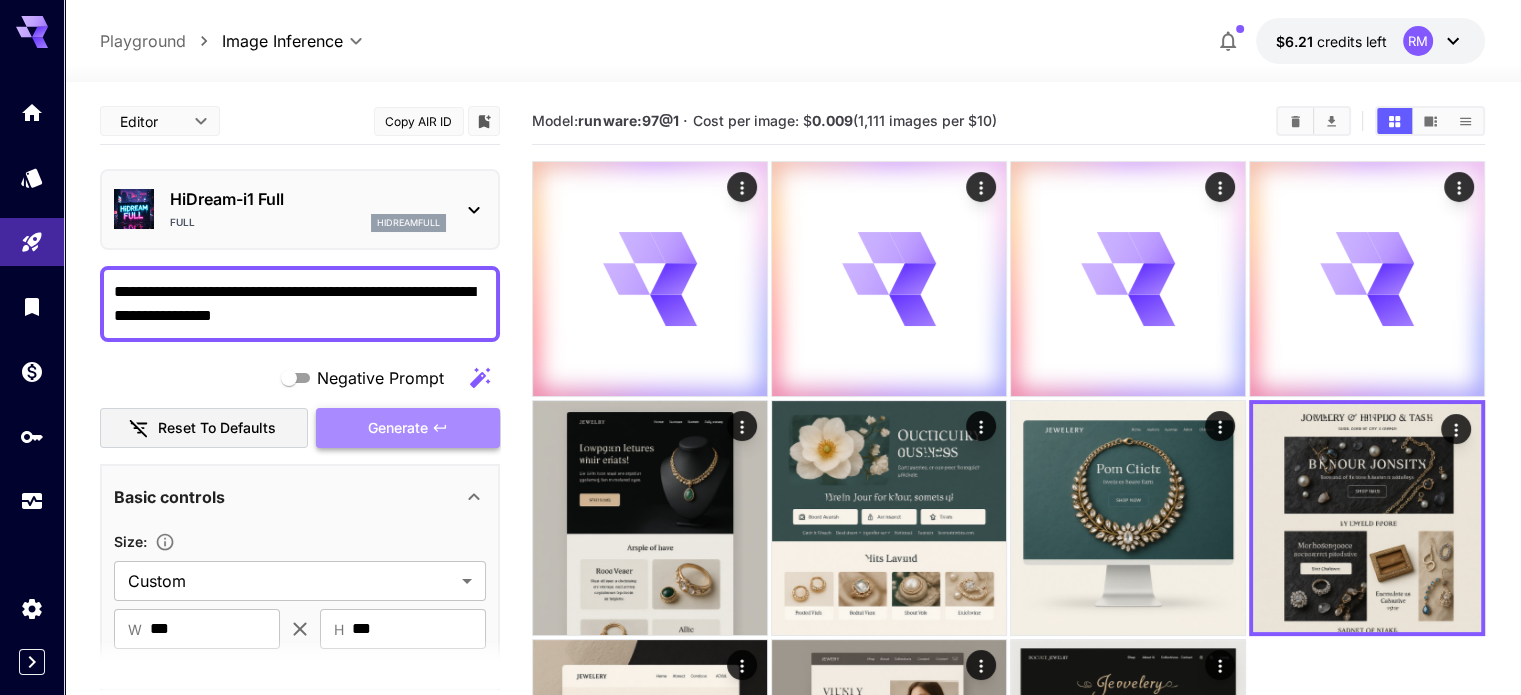 click 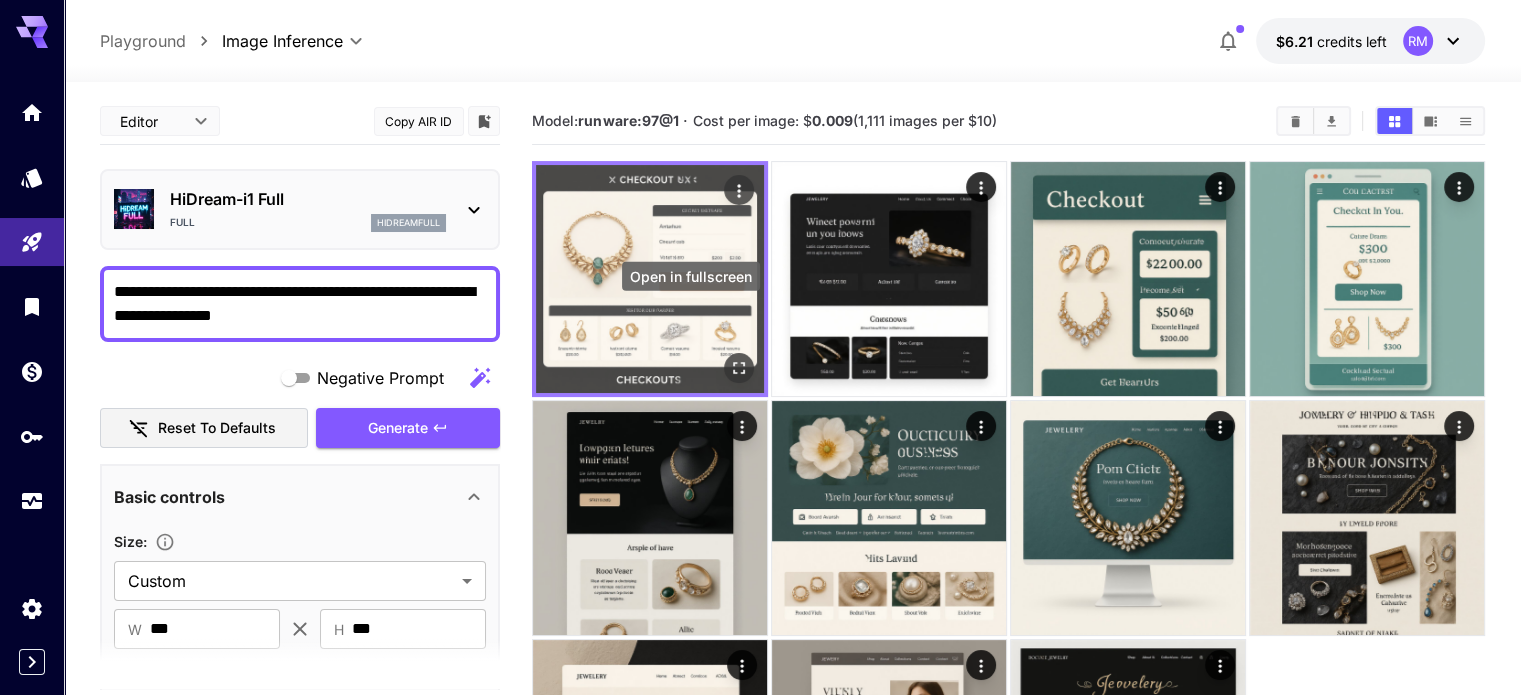 click 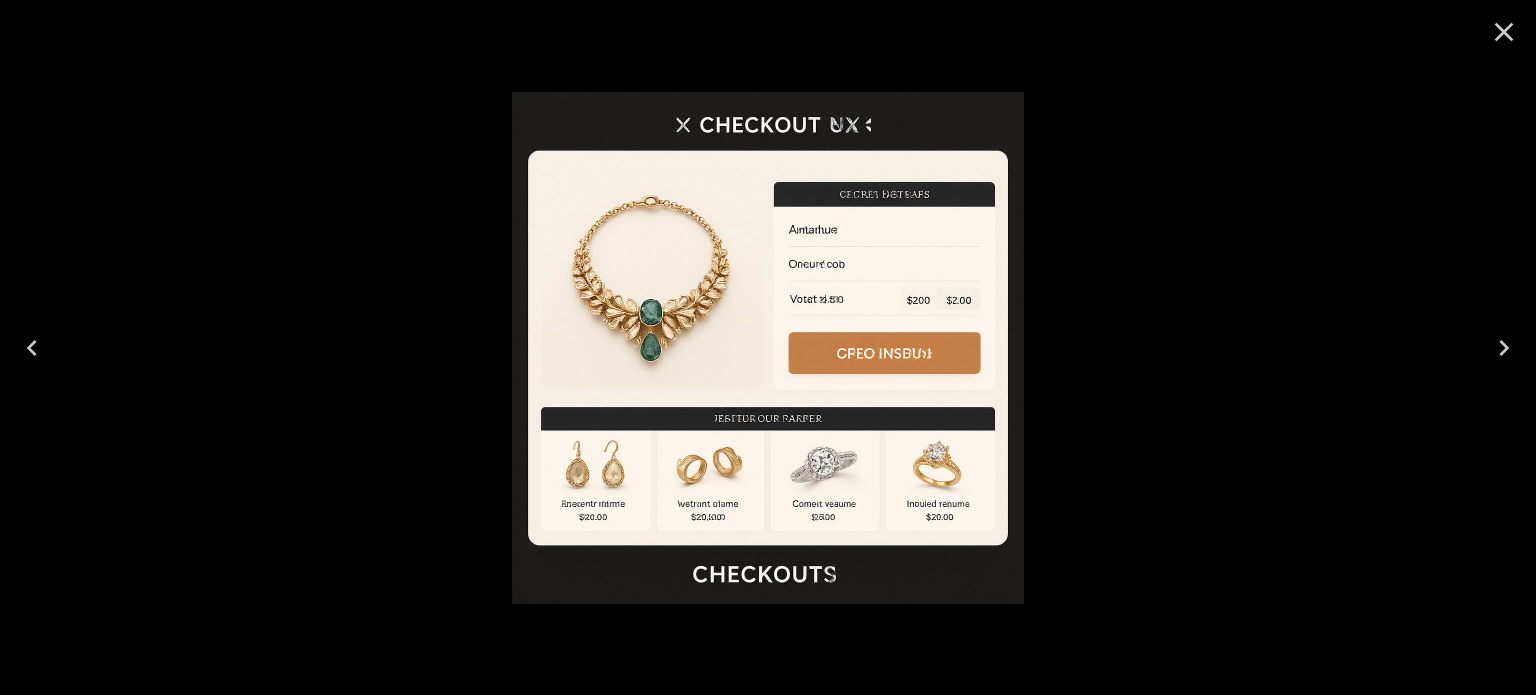 click 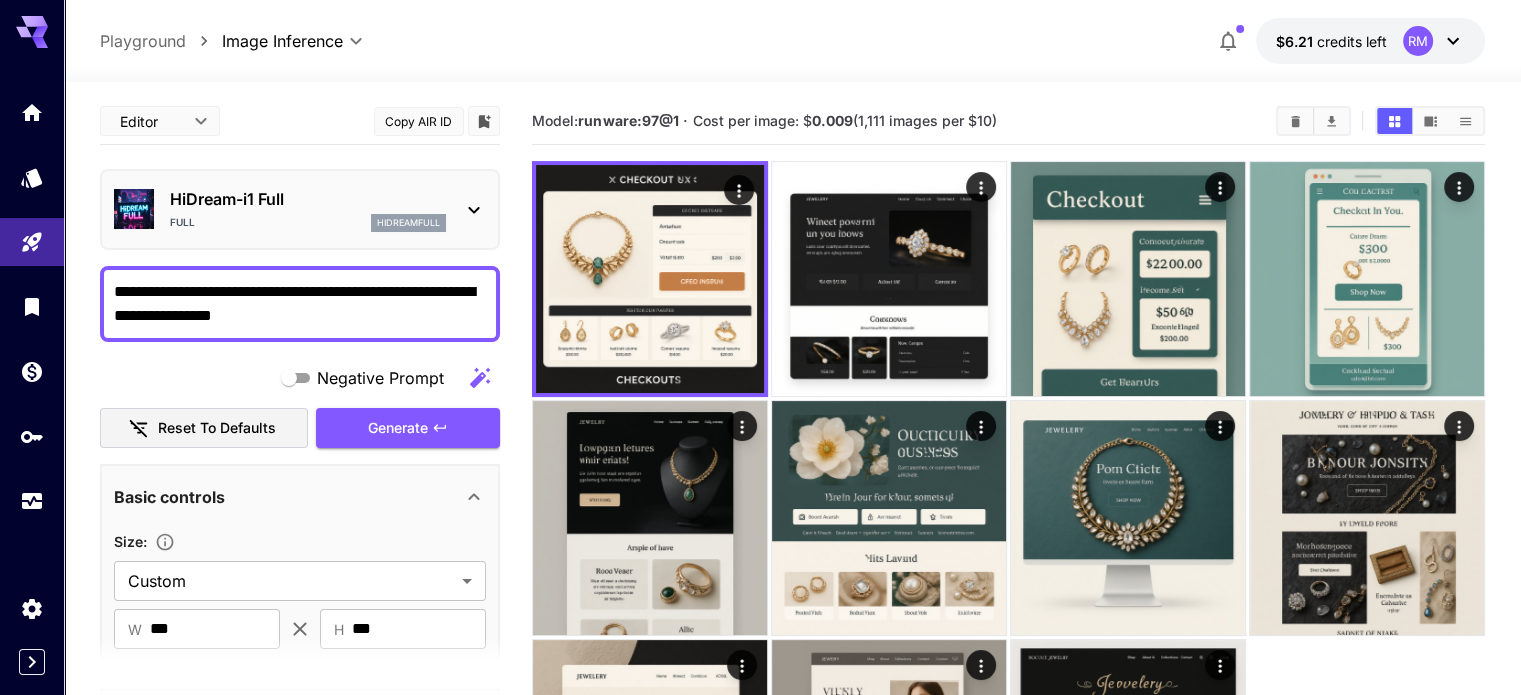 click on "HiDream-i1 Full" at bounding box center (308, 199) 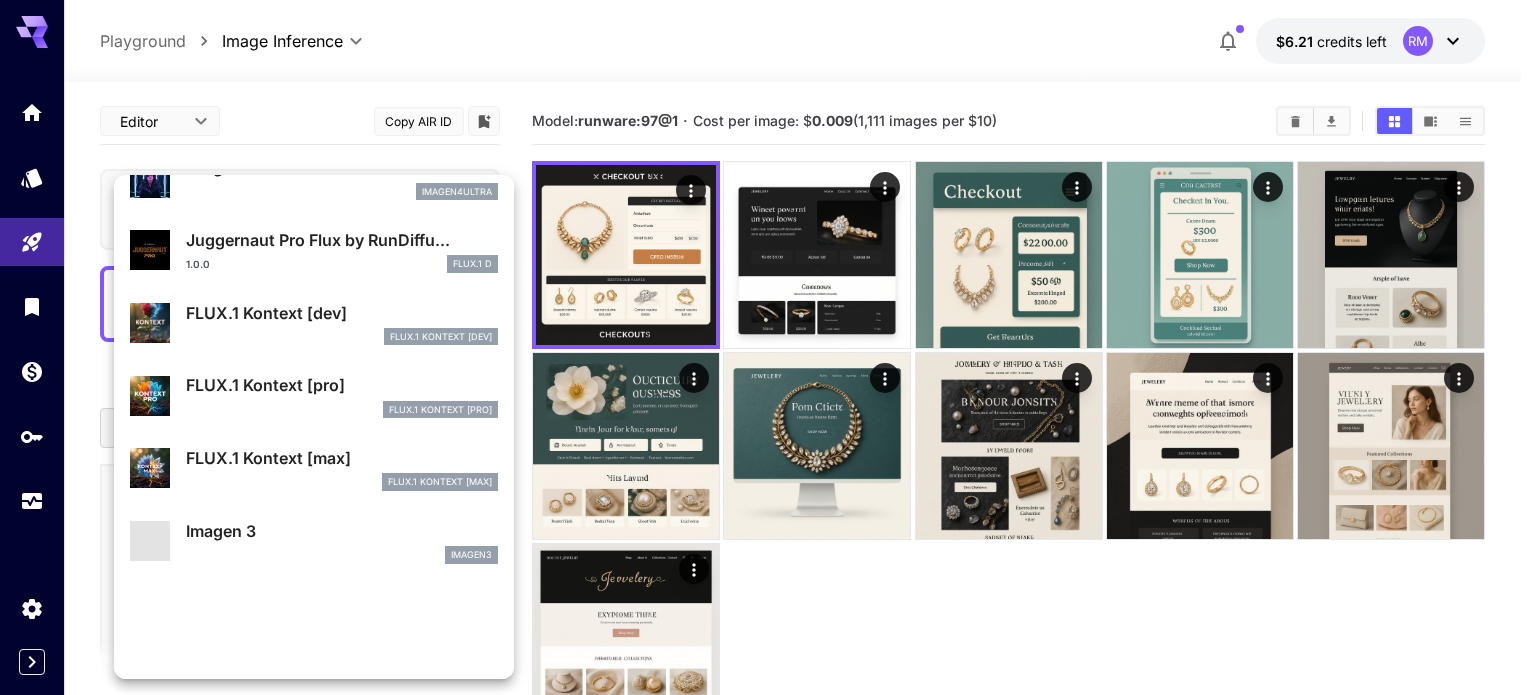 scroll, scrollTop: 701, scrollLeft: 0, axis: vertical 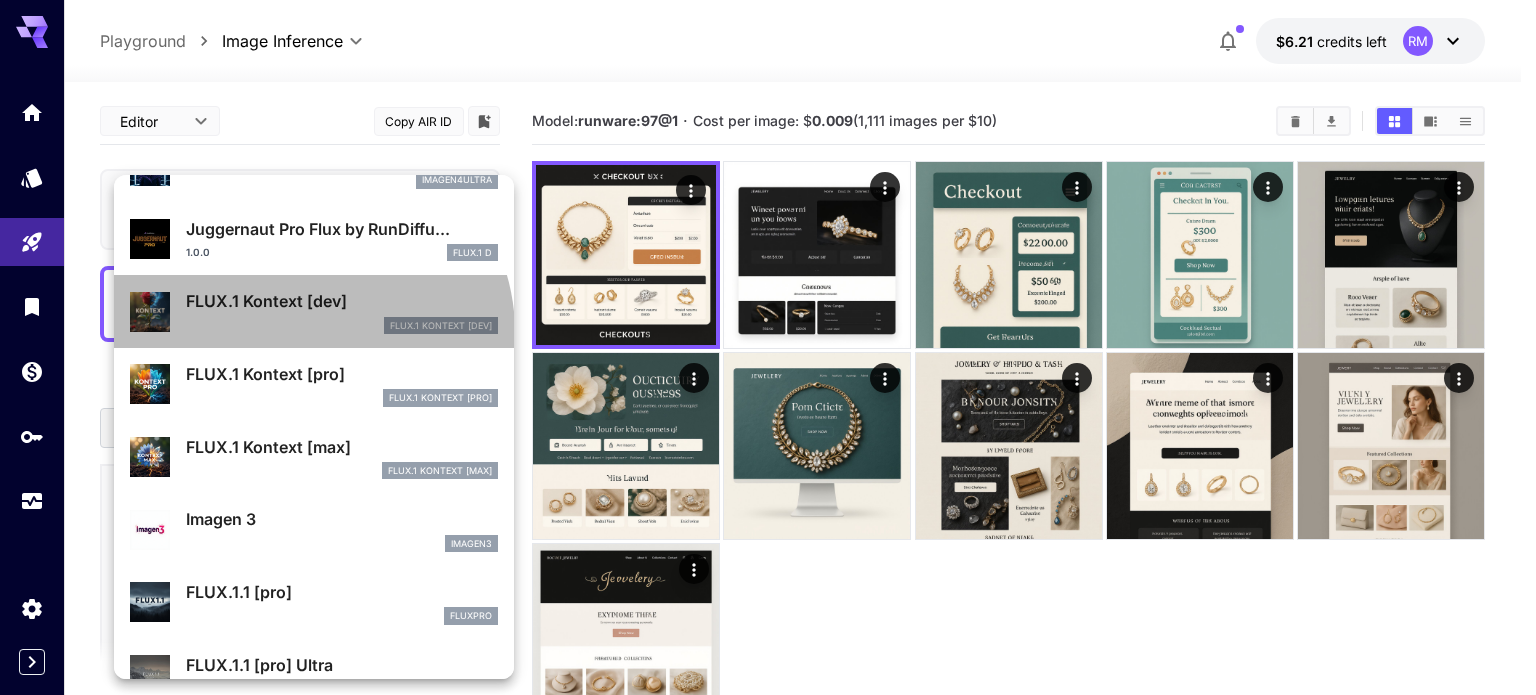 click on "FlUX.1 Kontext [dev]" at bounding box center (342, 326) 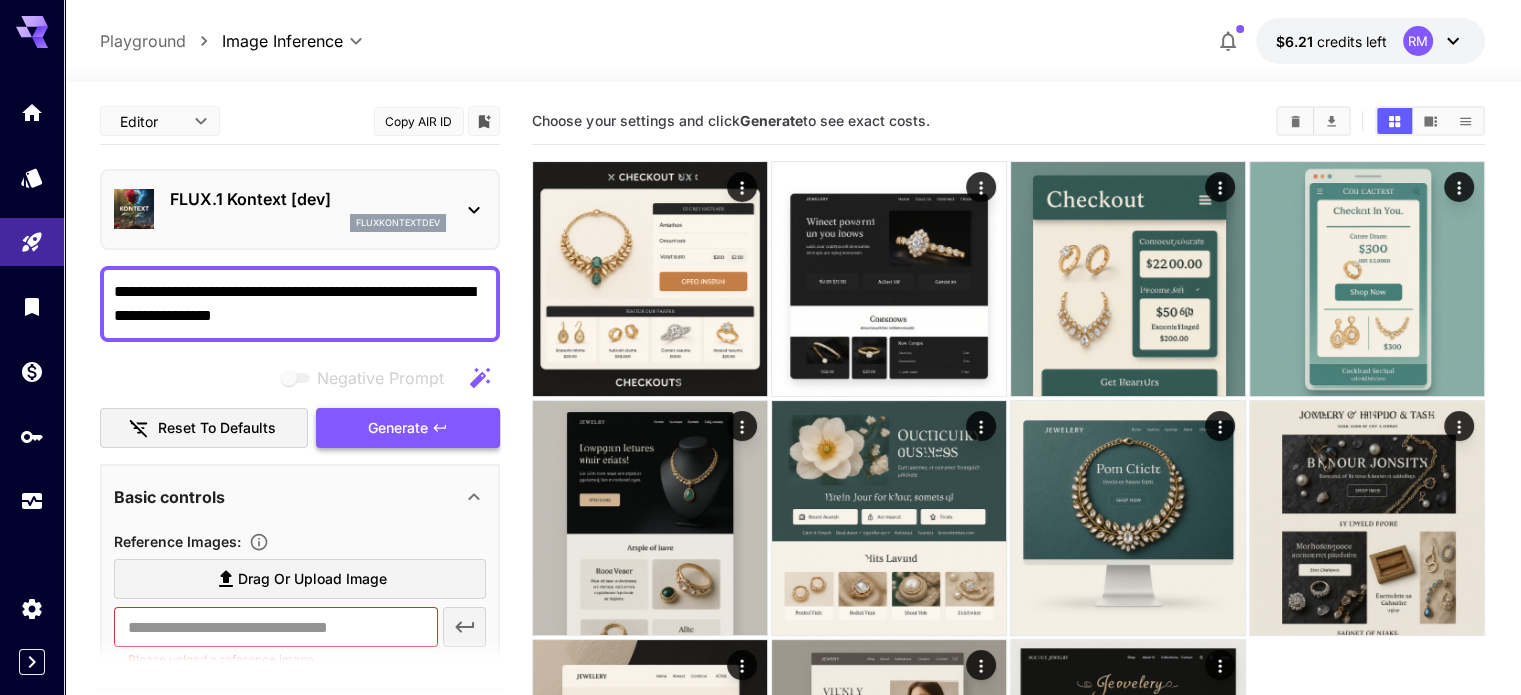 click on "Generate" at bounding box center (398, 428) 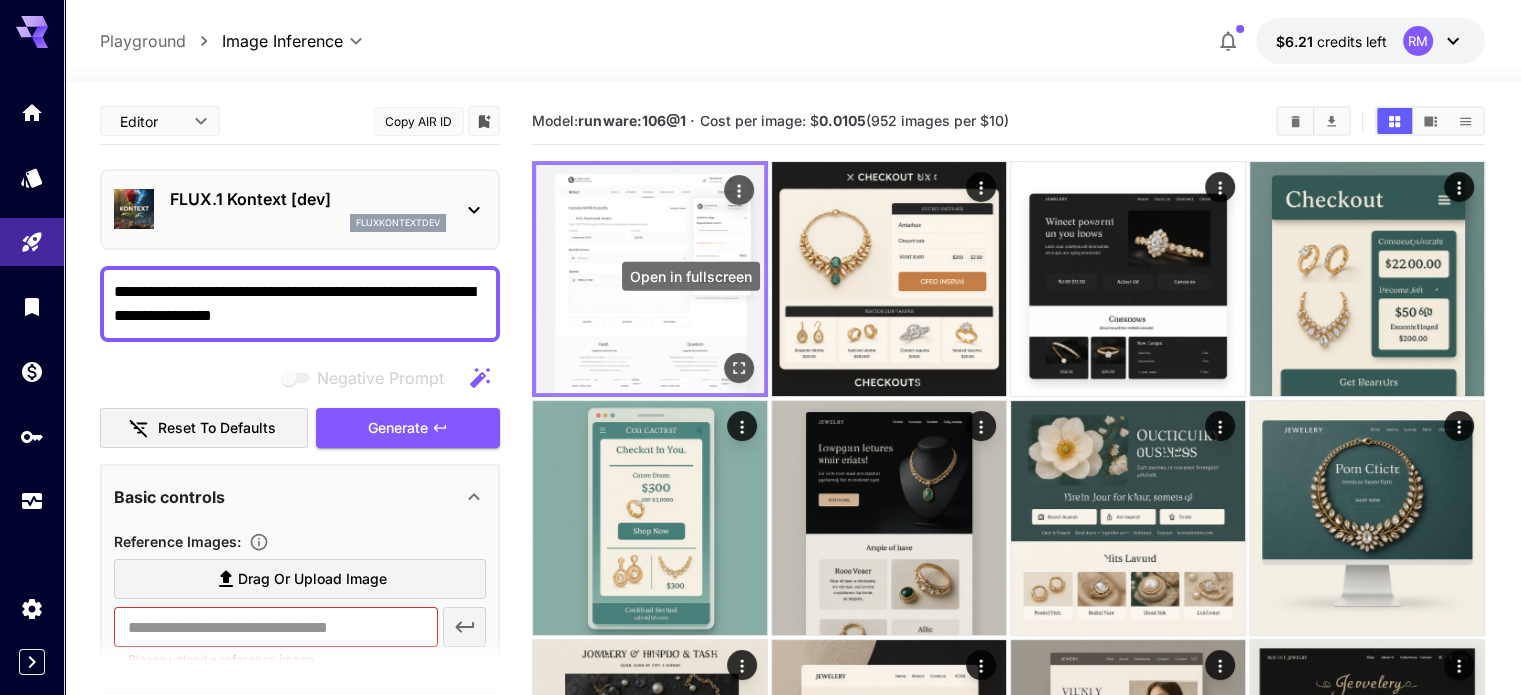 click 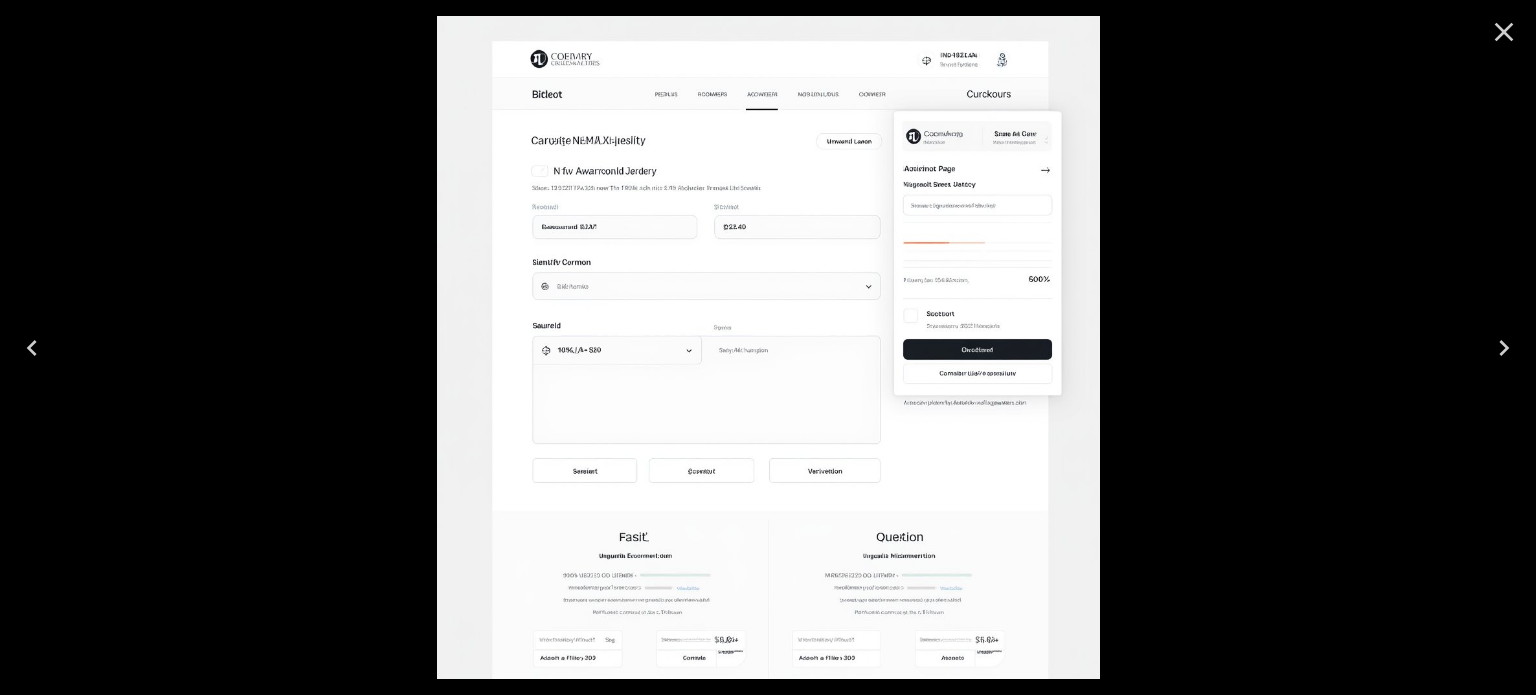 click 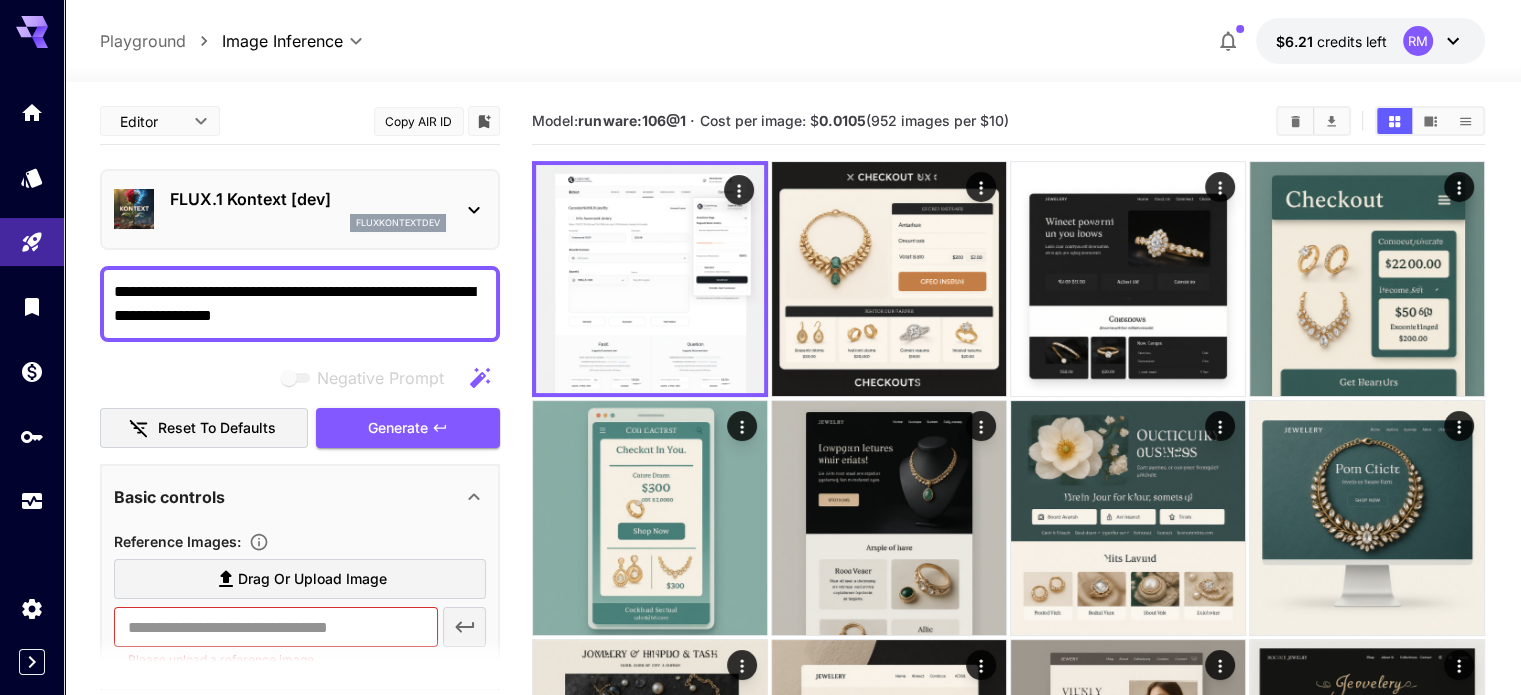 click on "FLUX.1 Kontext [dev] fluxkontextdev" at bounding box center [300, 209] 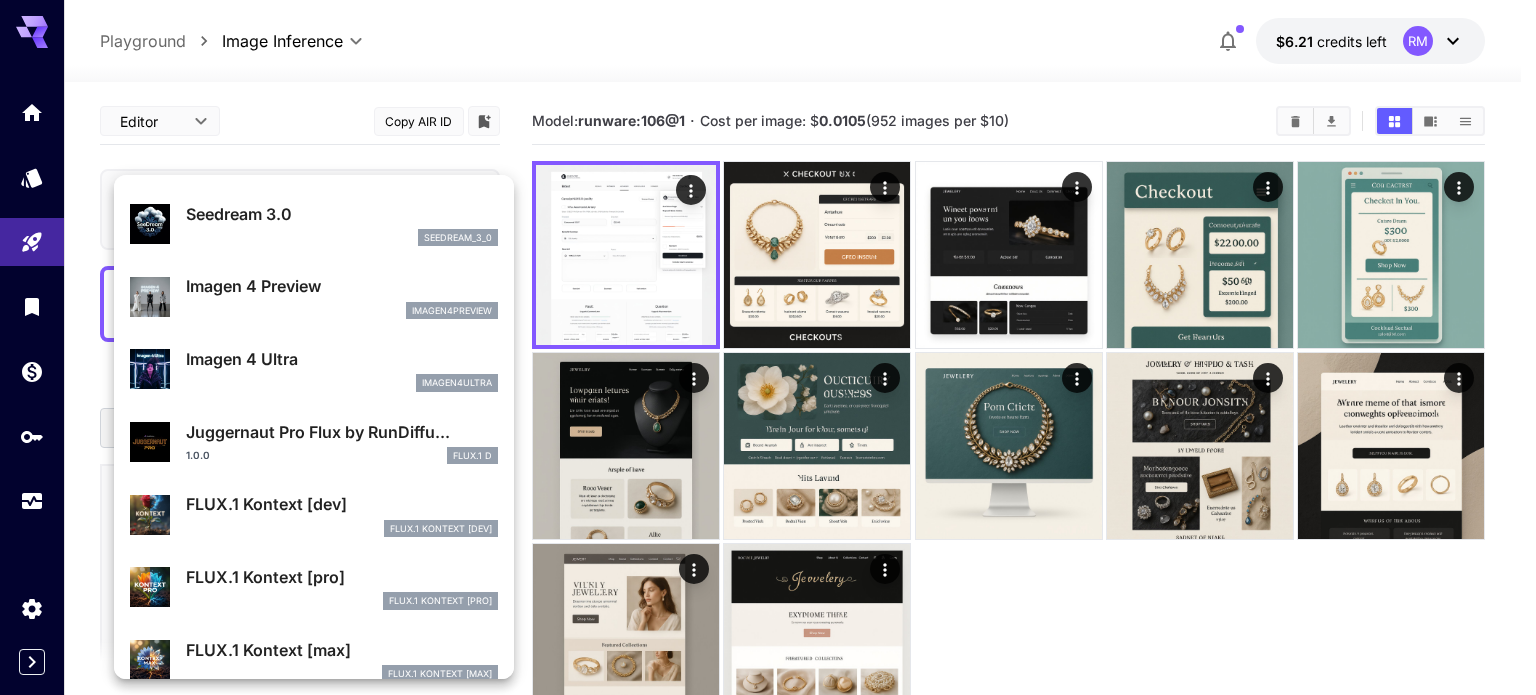 scroll, scrollTop: 500, scrollLeft: 0, axis: vertical 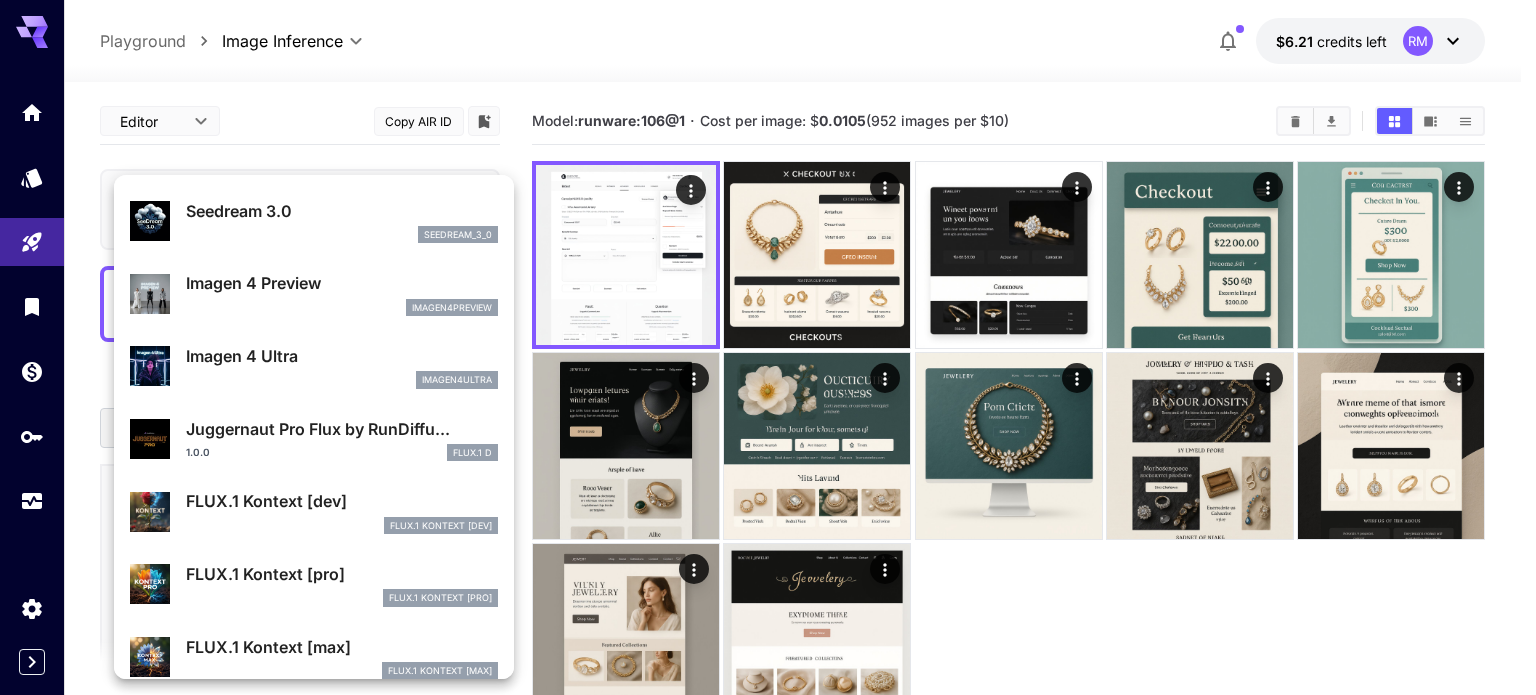 click on "Imagen 4 Preview" at bounding box center [342, 283] 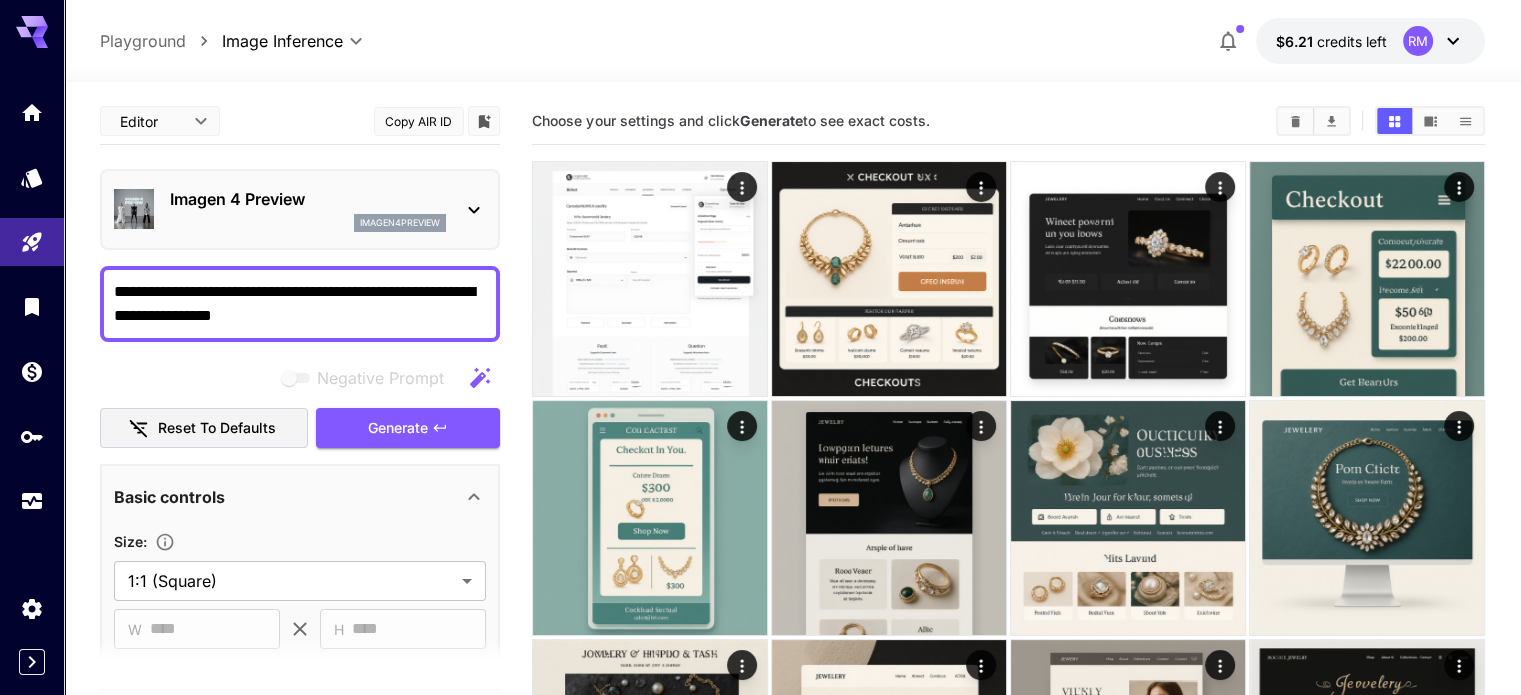 click on "**********" at bounding box center [300, 304] 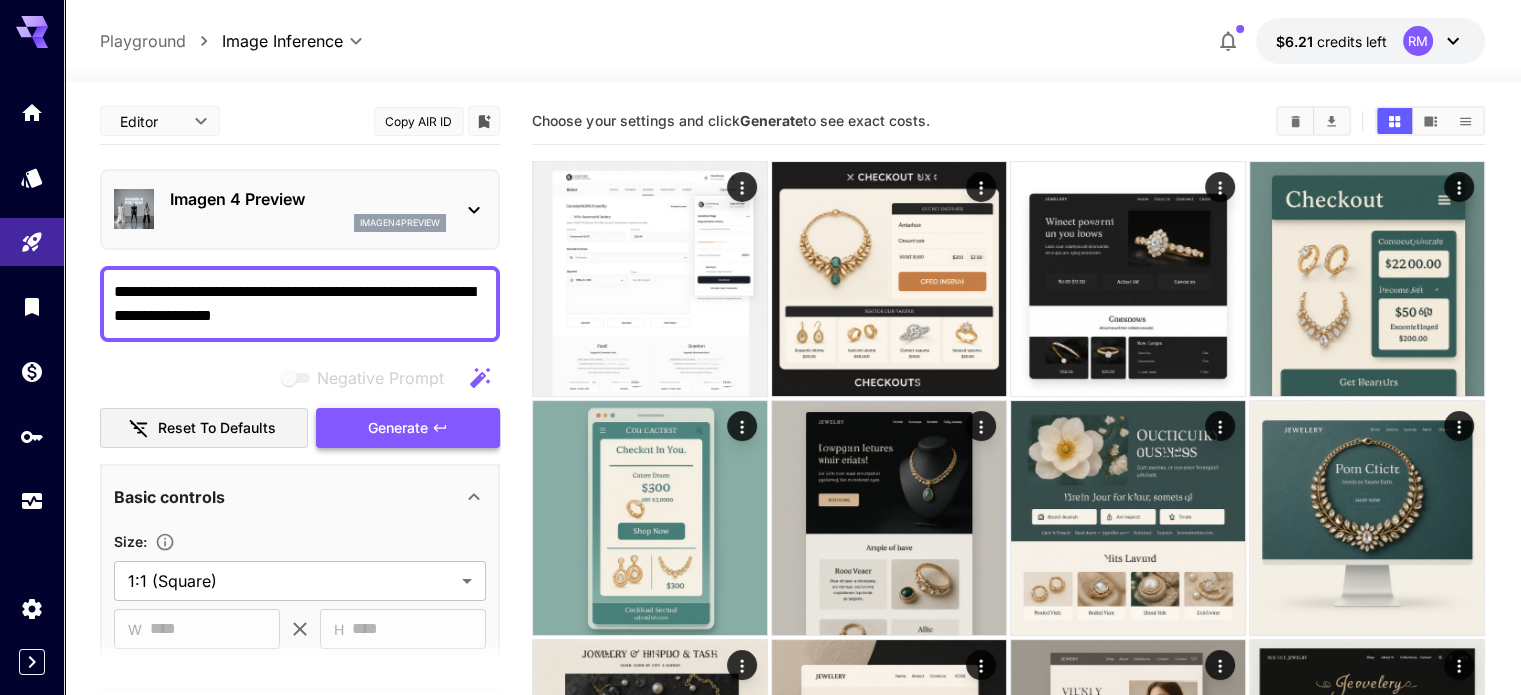 click on "Generate" at bounding box center [398, 428] 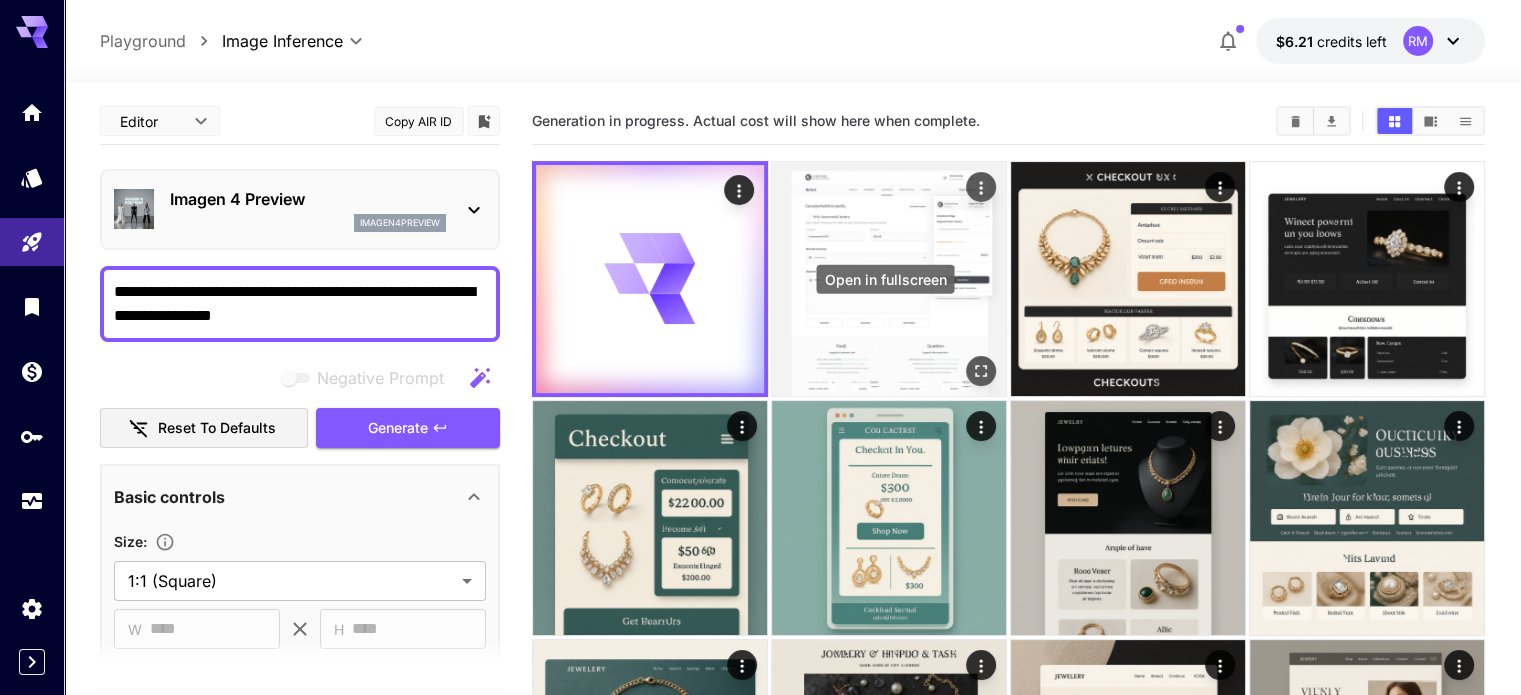 click 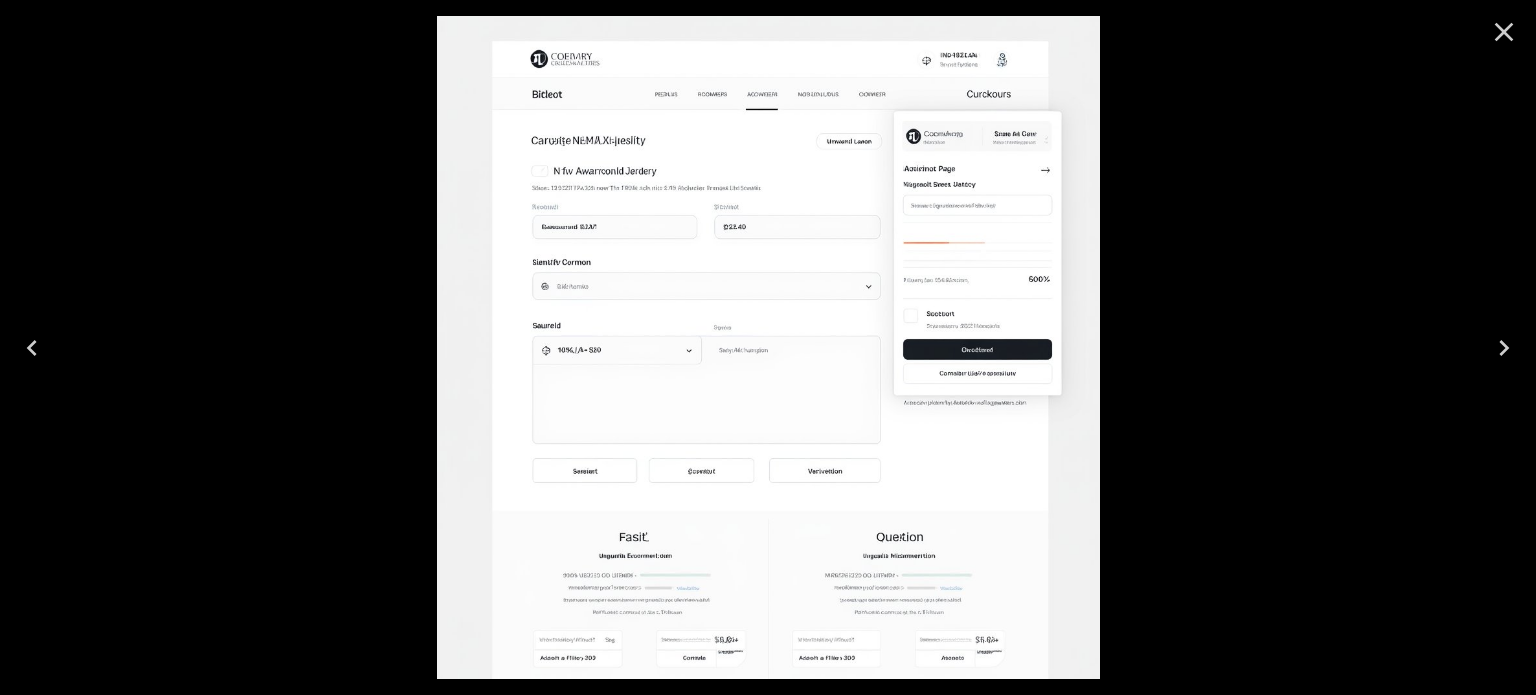 click 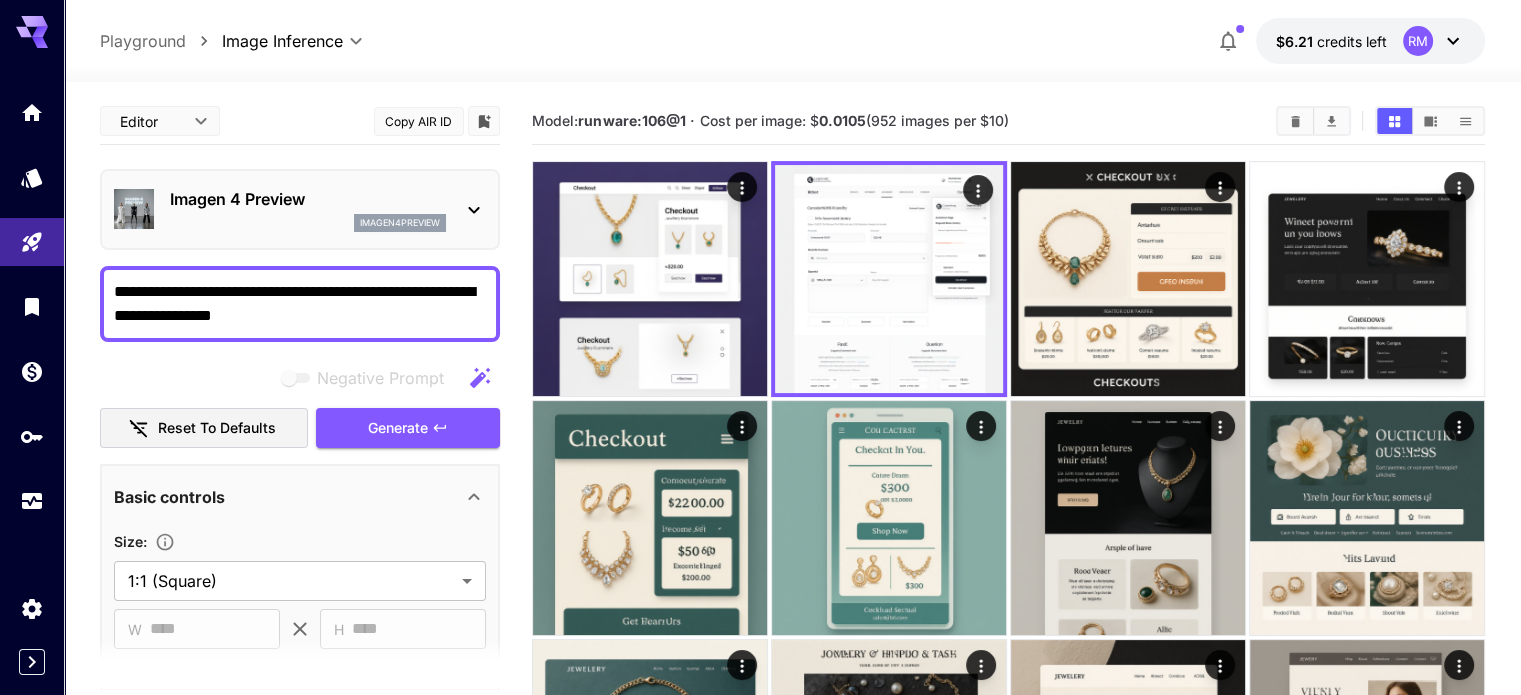 click on "imagen4preview" at bounding box center (400, 223) 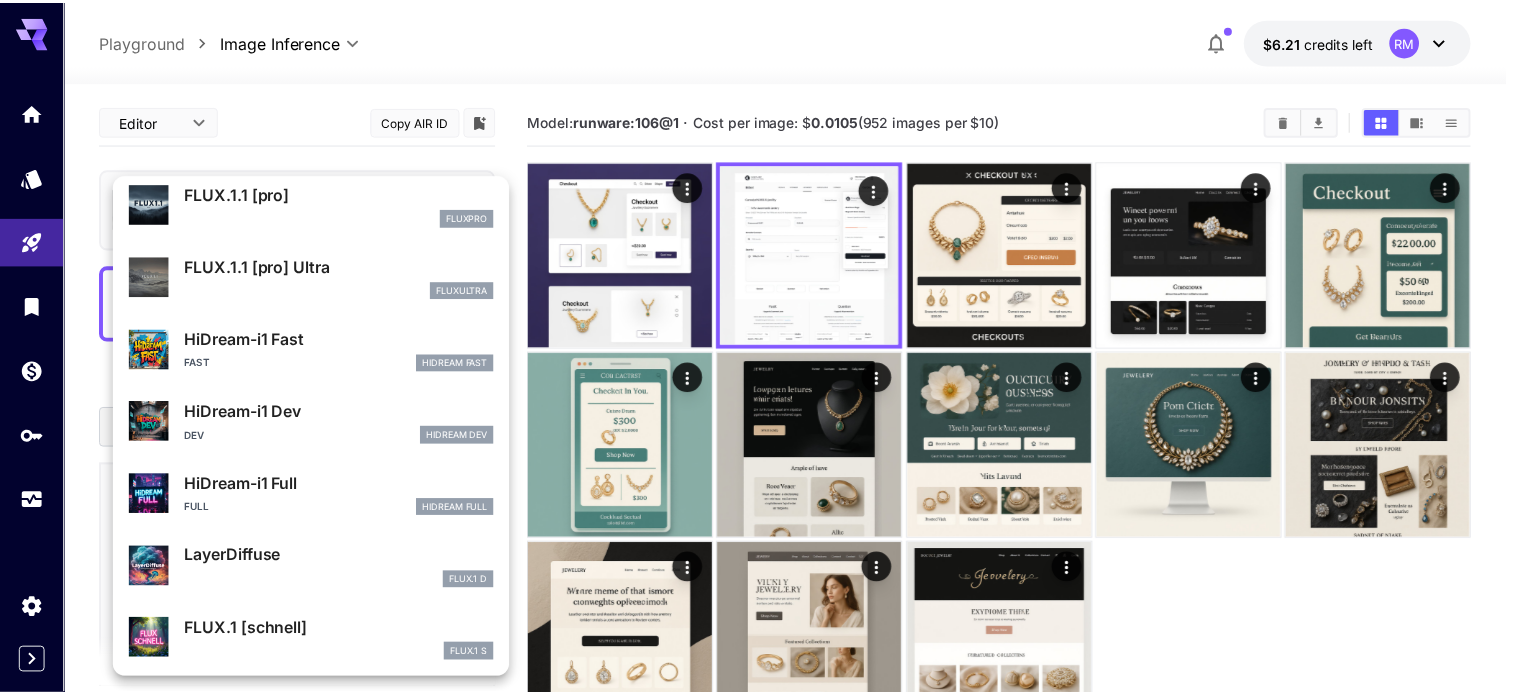 scroll, scrollTop: 1106, scrollLeft: 0, axis: vertical 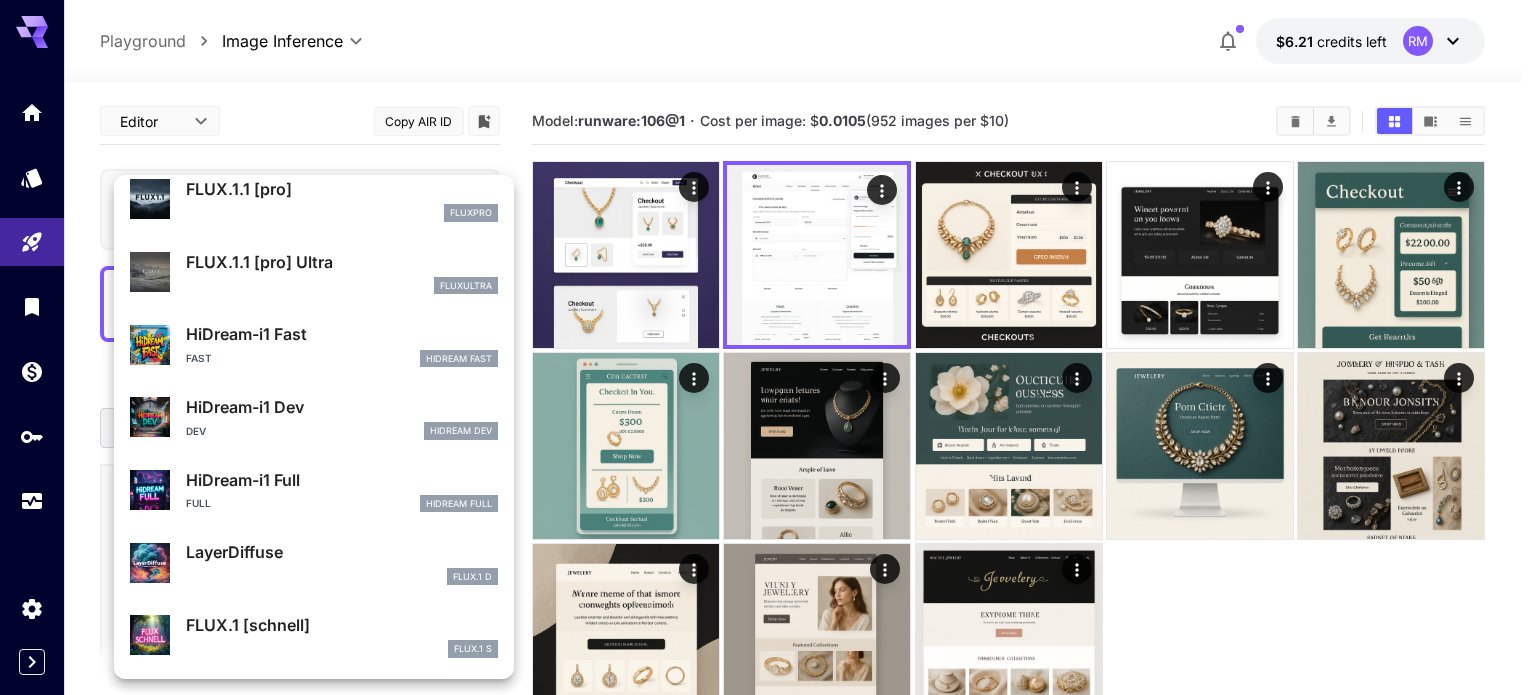 click on "HiDream-i1 Full" at bounding box center (342, 480) 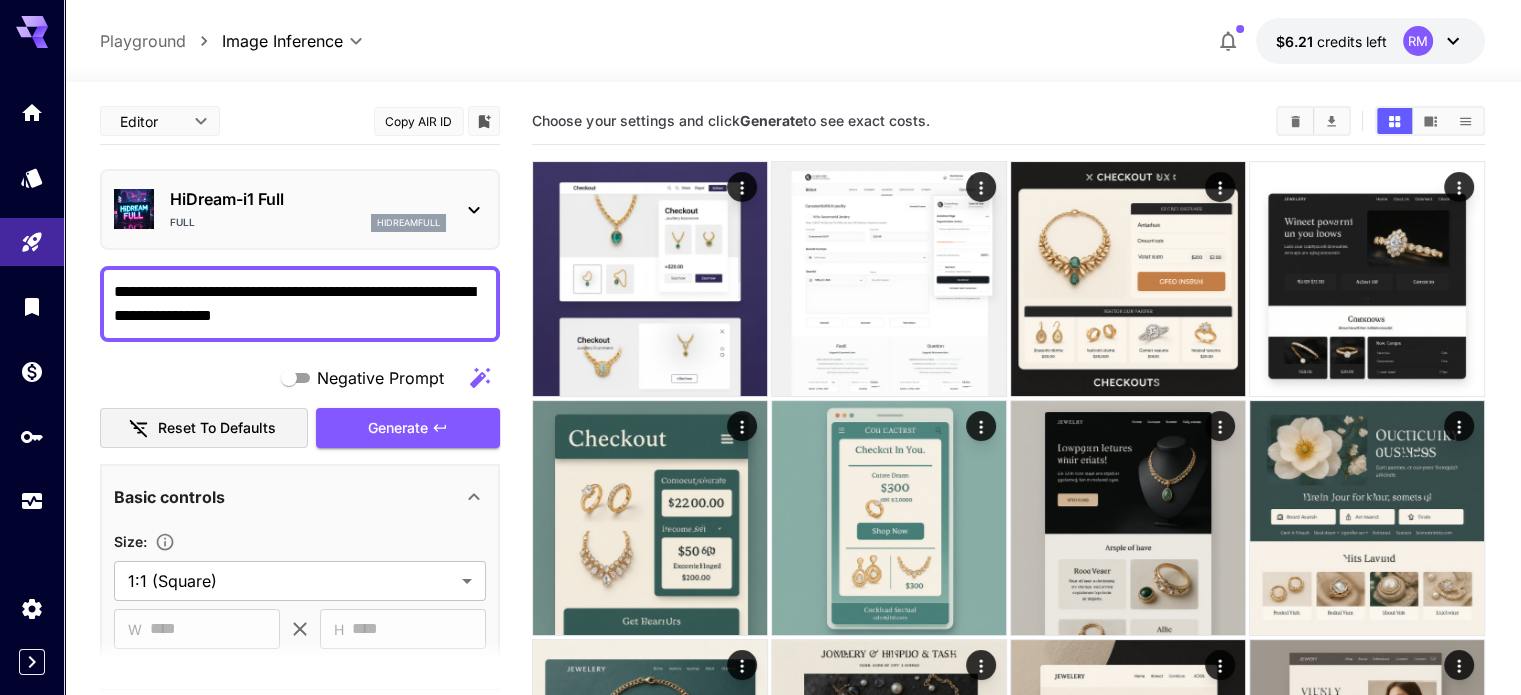 click on "**********" at bounding box center (300, 304) 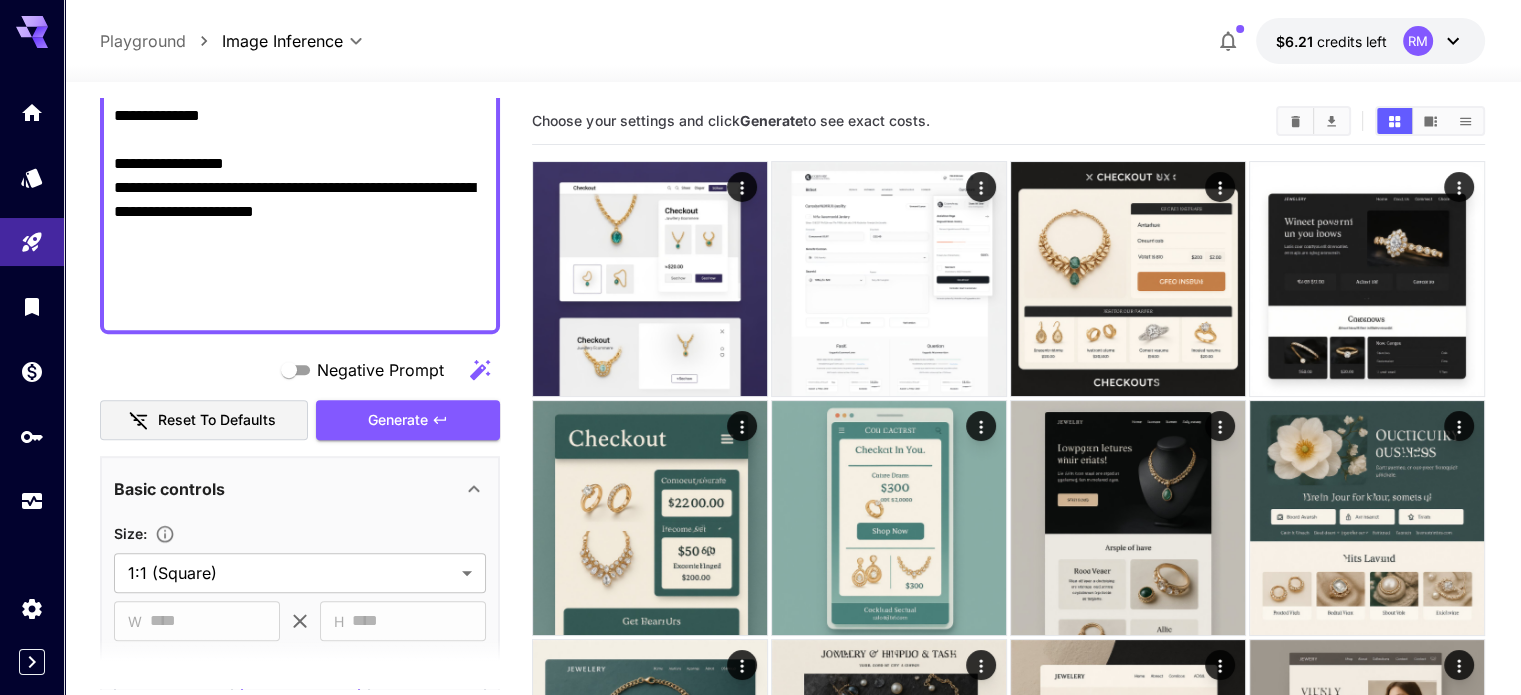scroll, scrollTop: 1284, scrollLeft: 0, axis: vertical 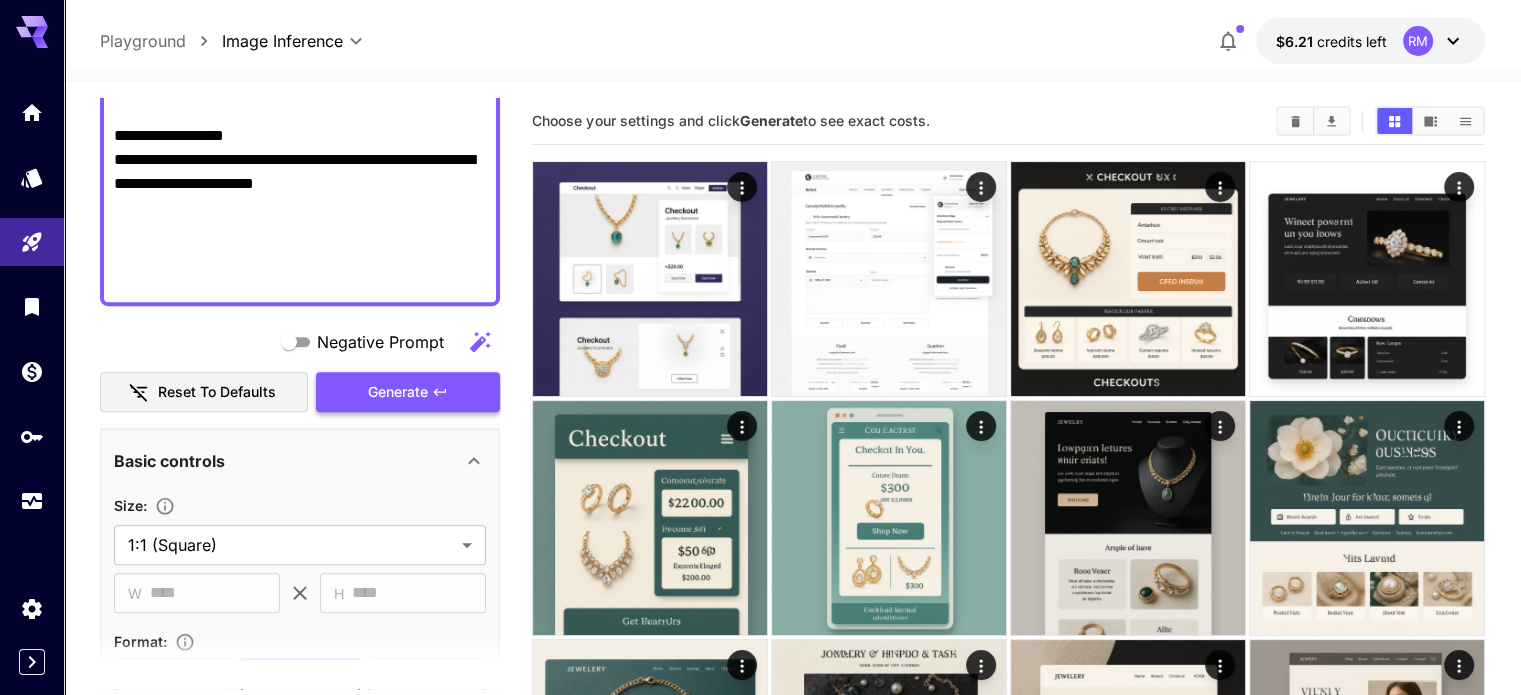 type on "**********" 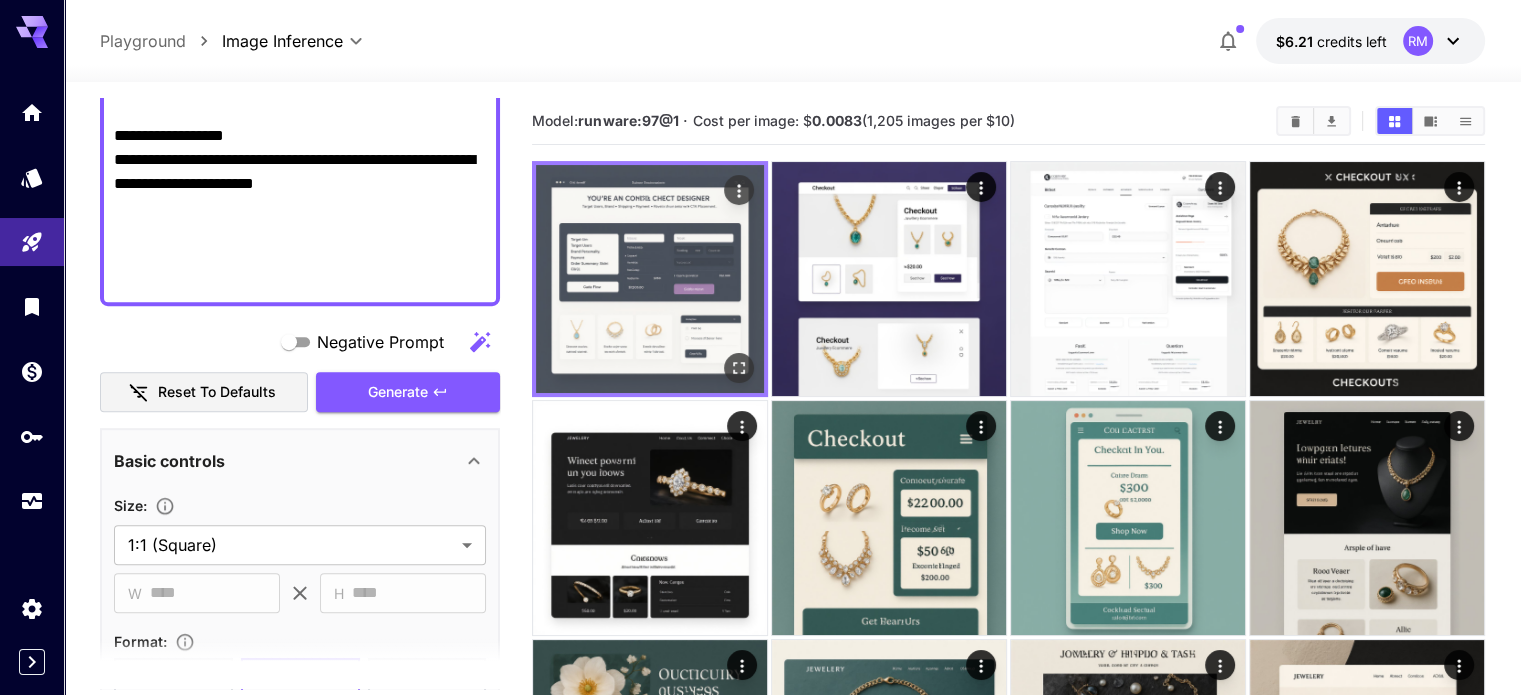 click 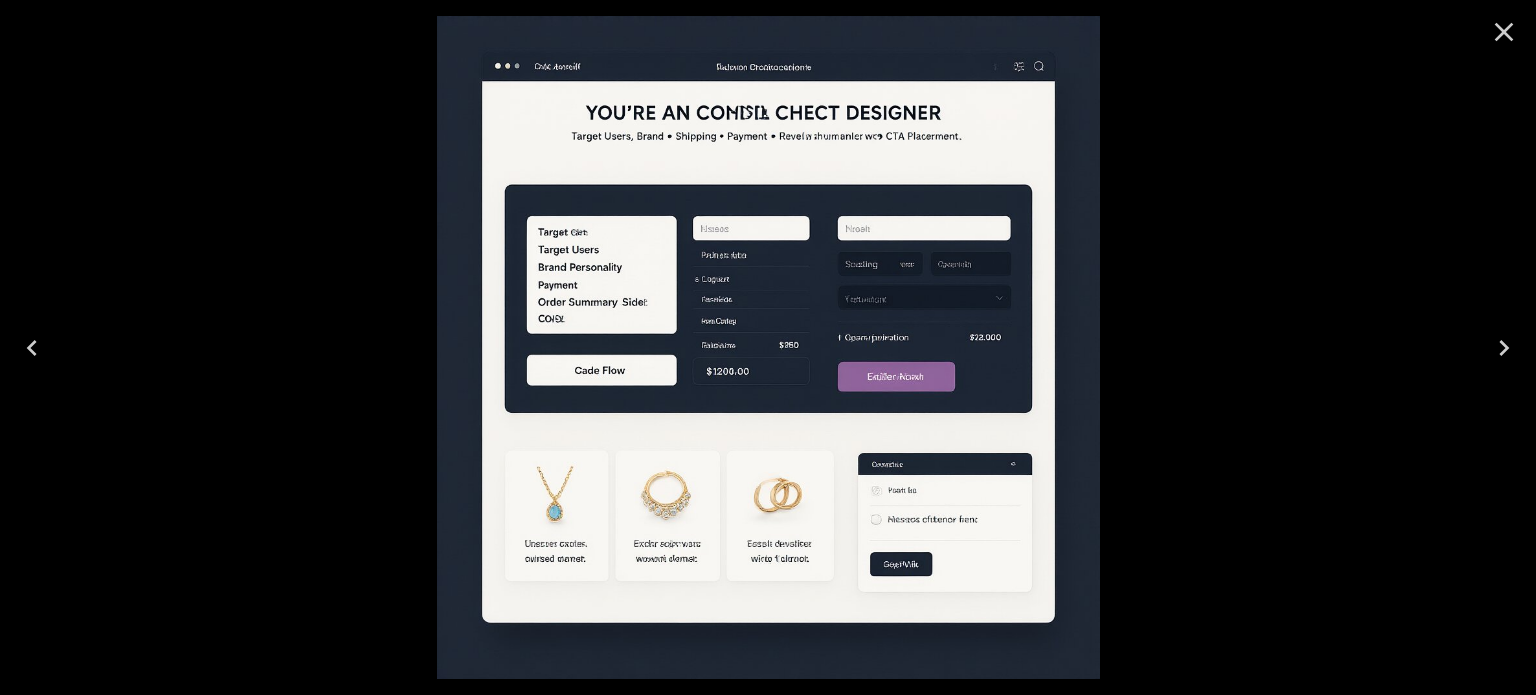 click 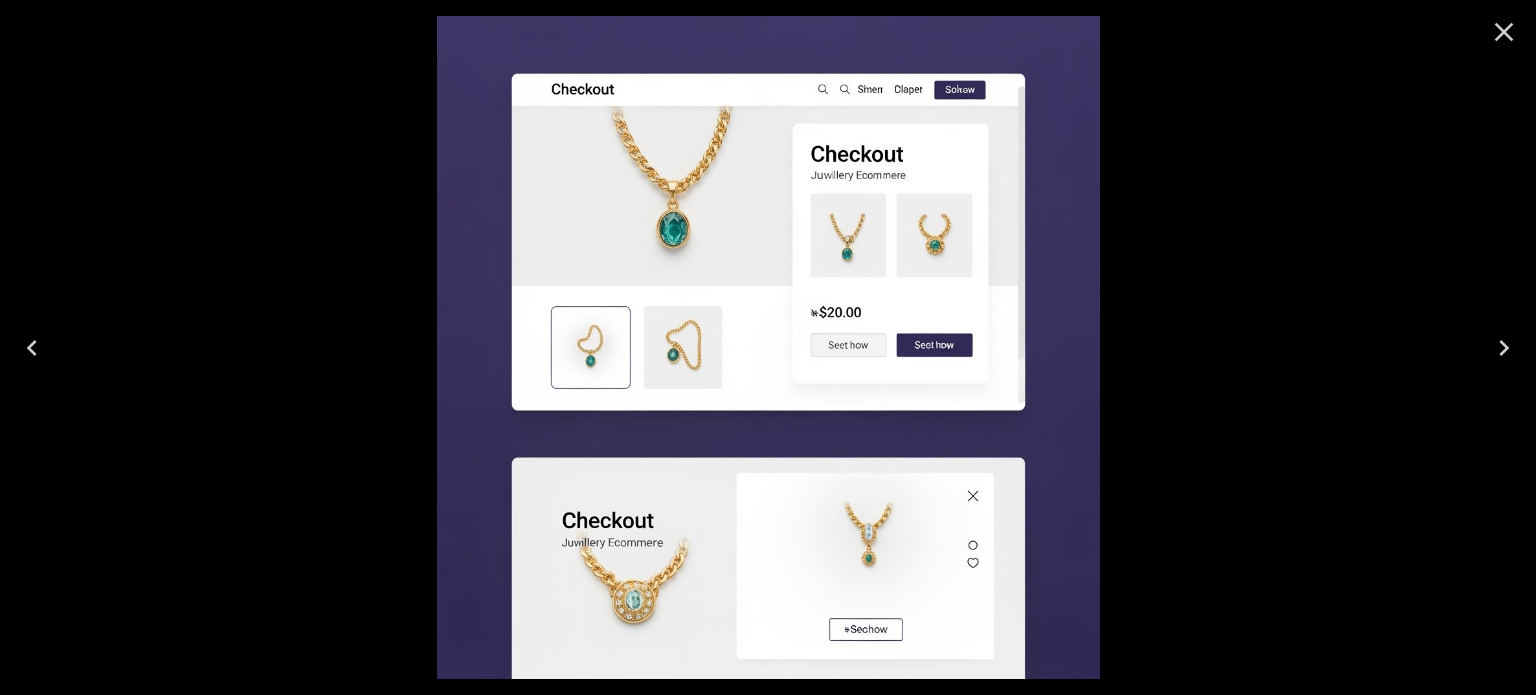 click 